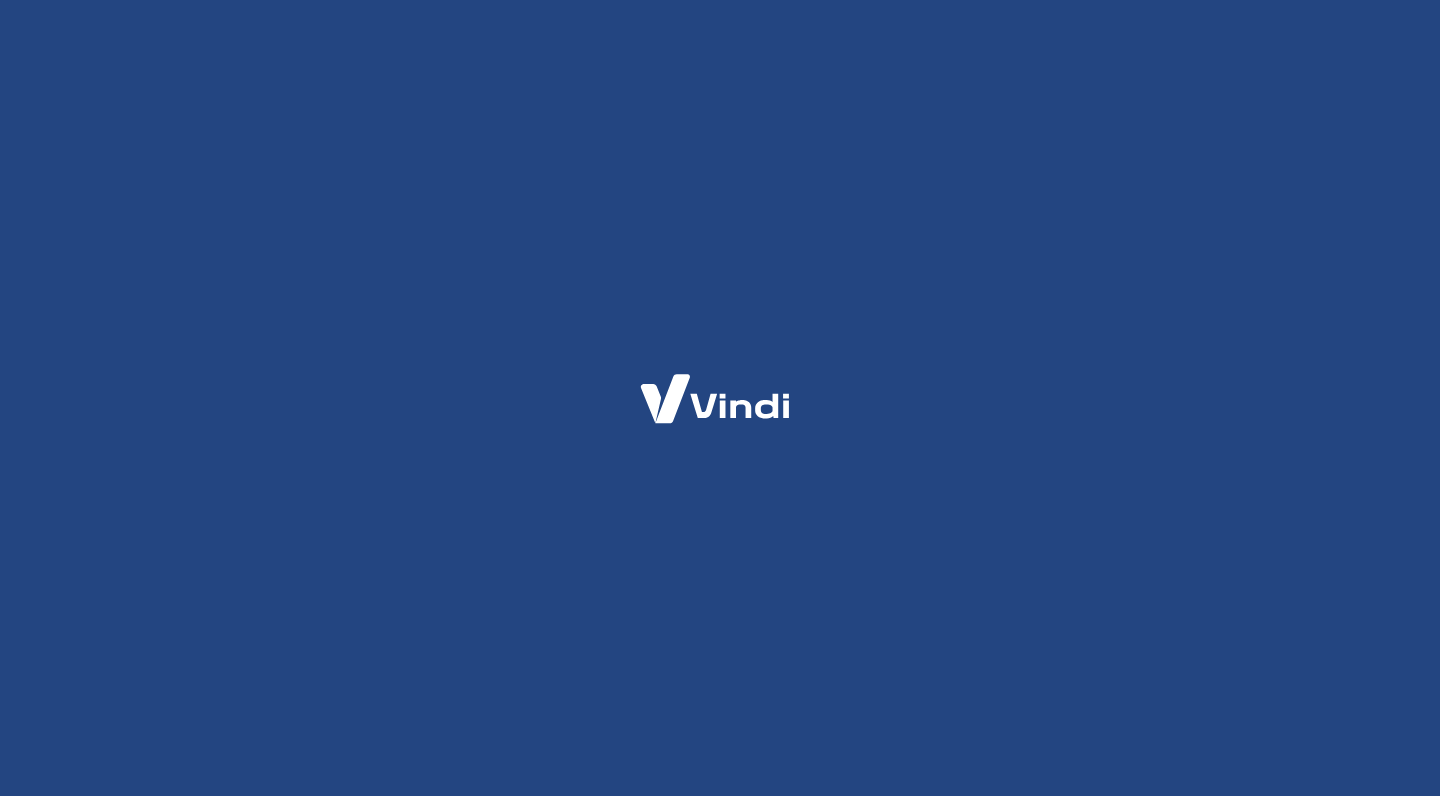 scroll, scrollTop: 0, scrollLeft: 0, axis: both 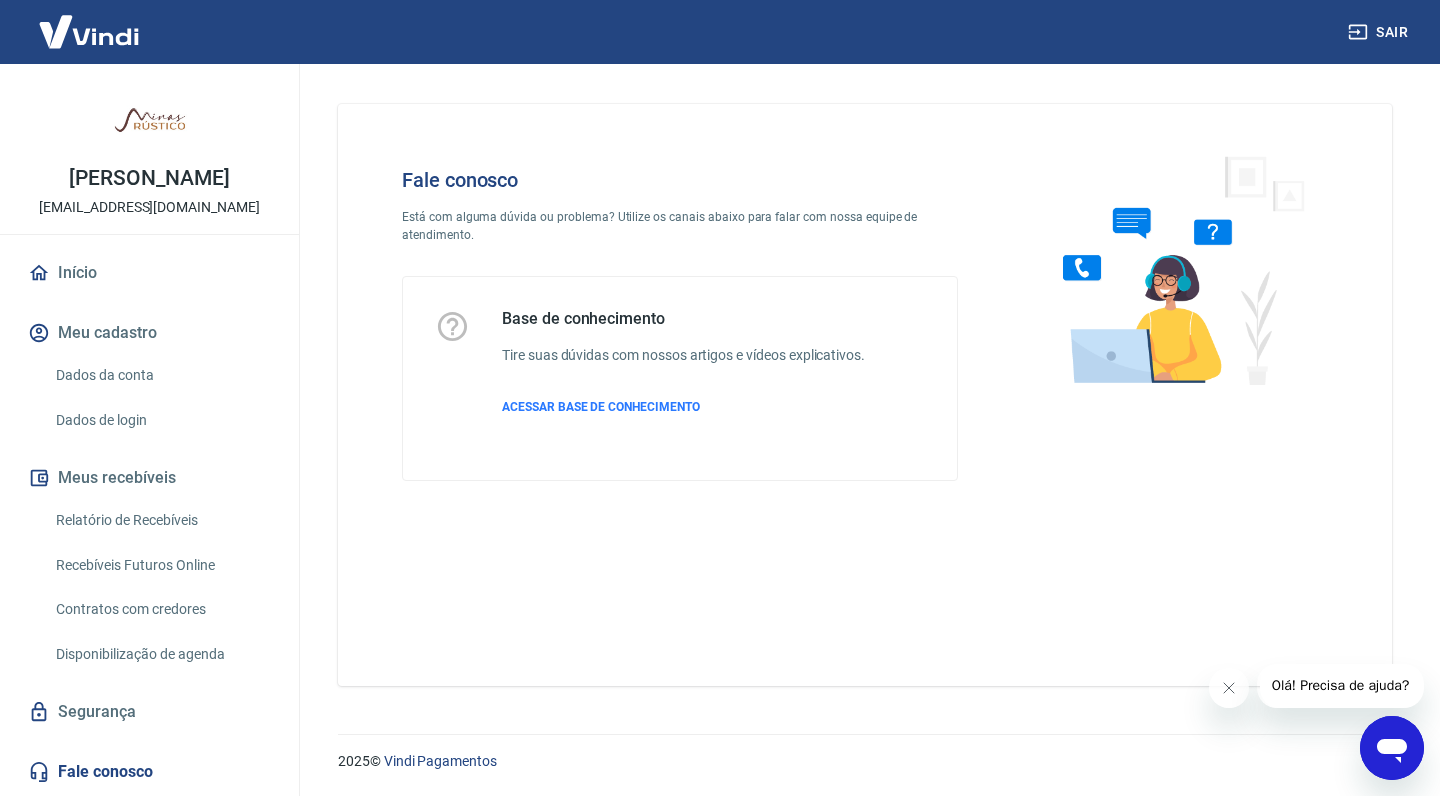click at bounding box center (1392, 748) 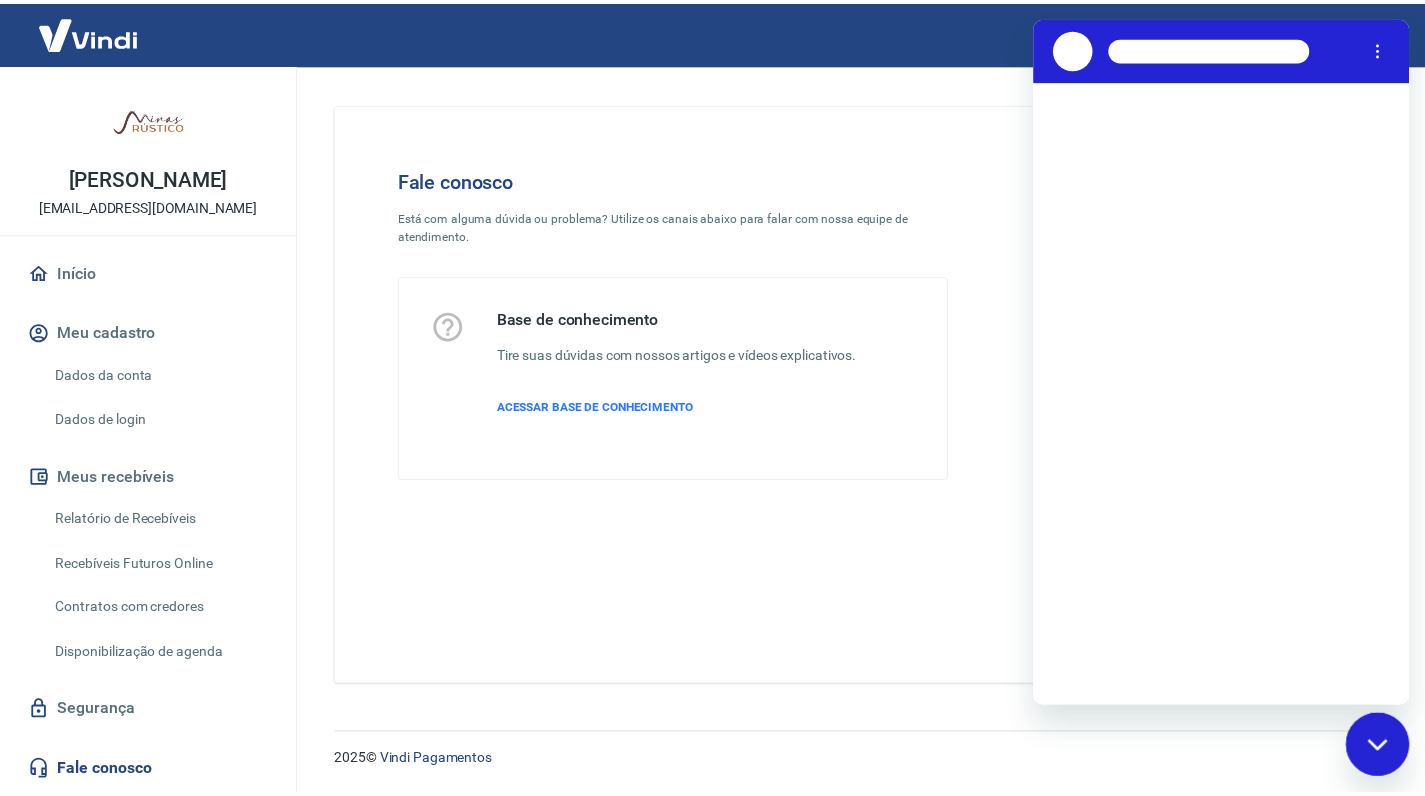 scroll, scrollTop: 0, scrollLeft: 0, axis: both 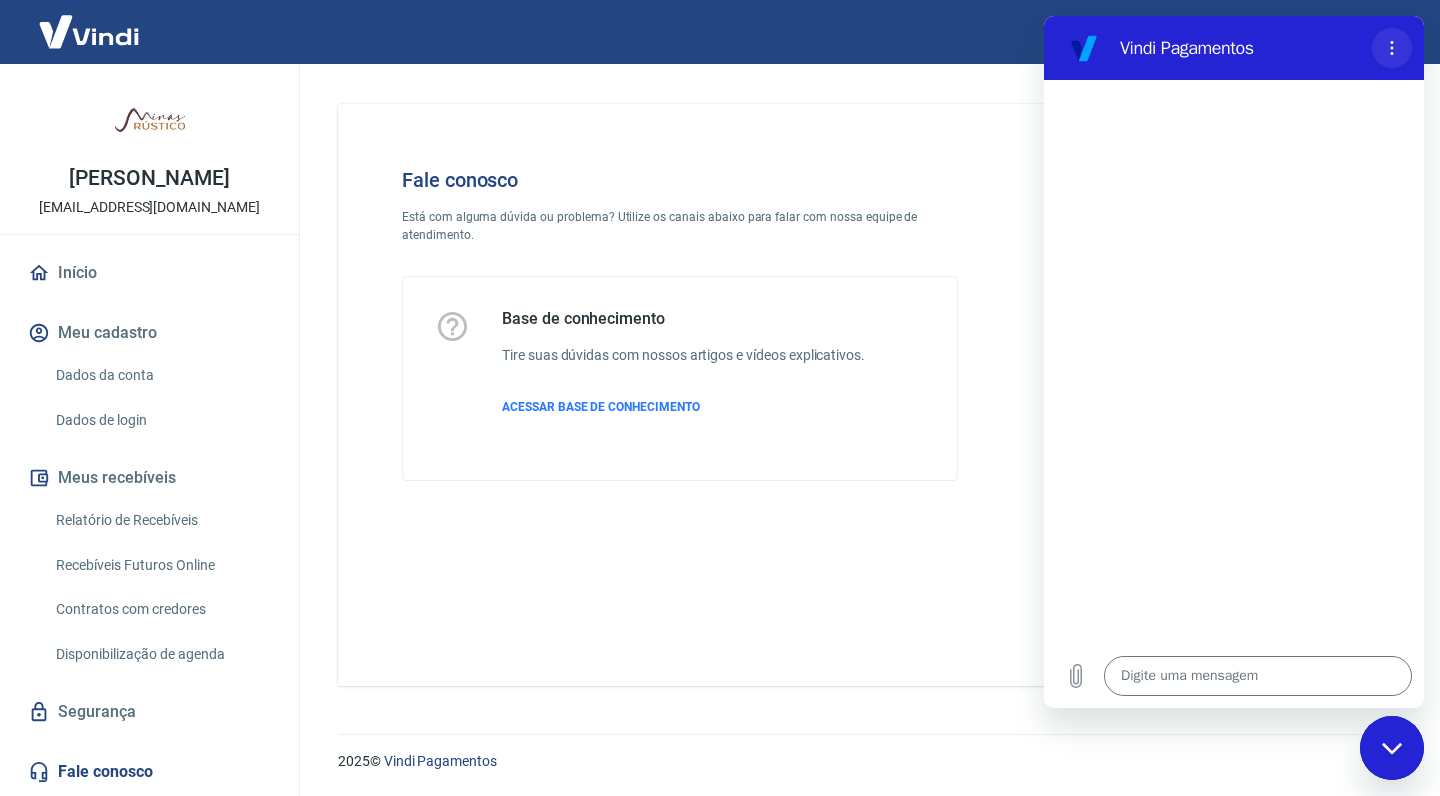 click 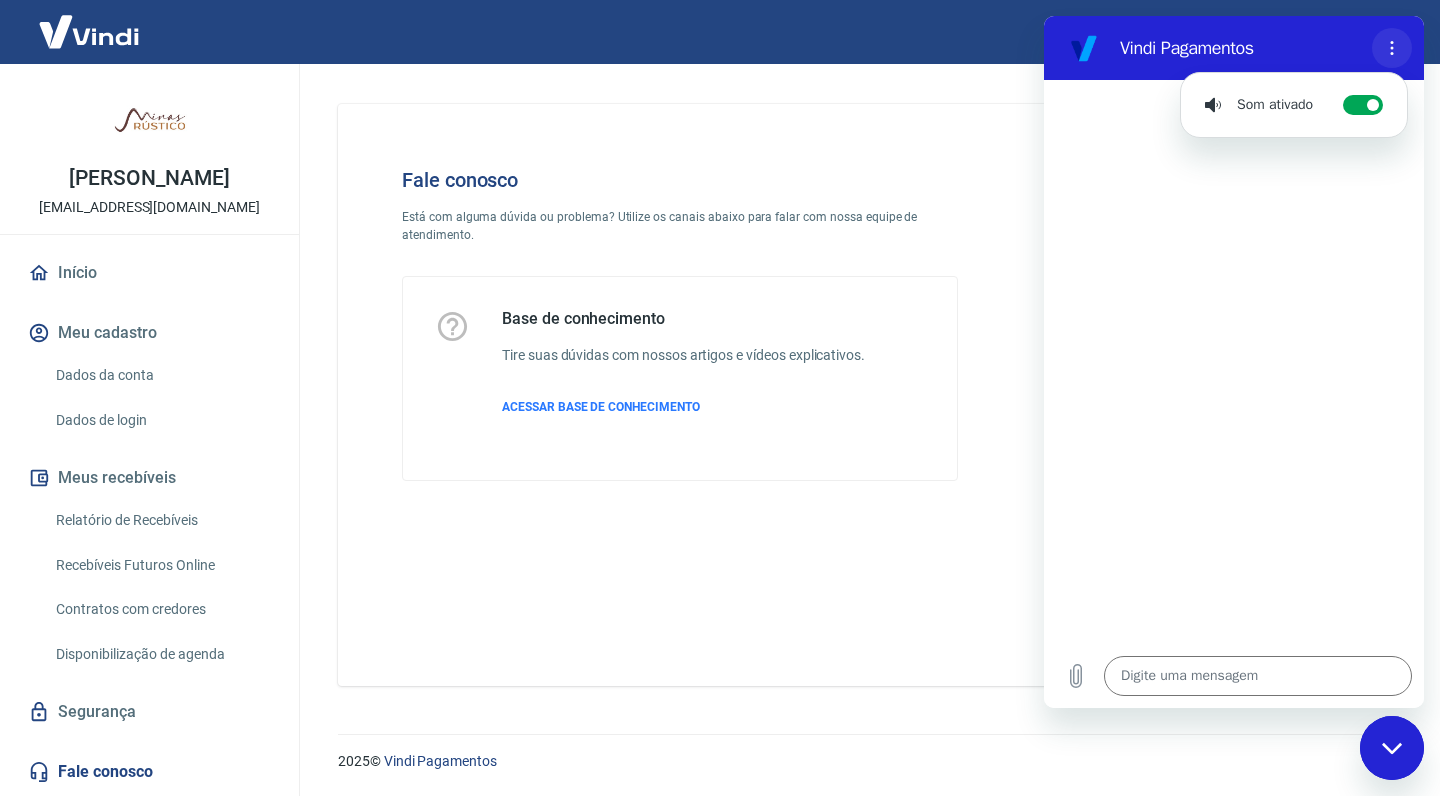 click 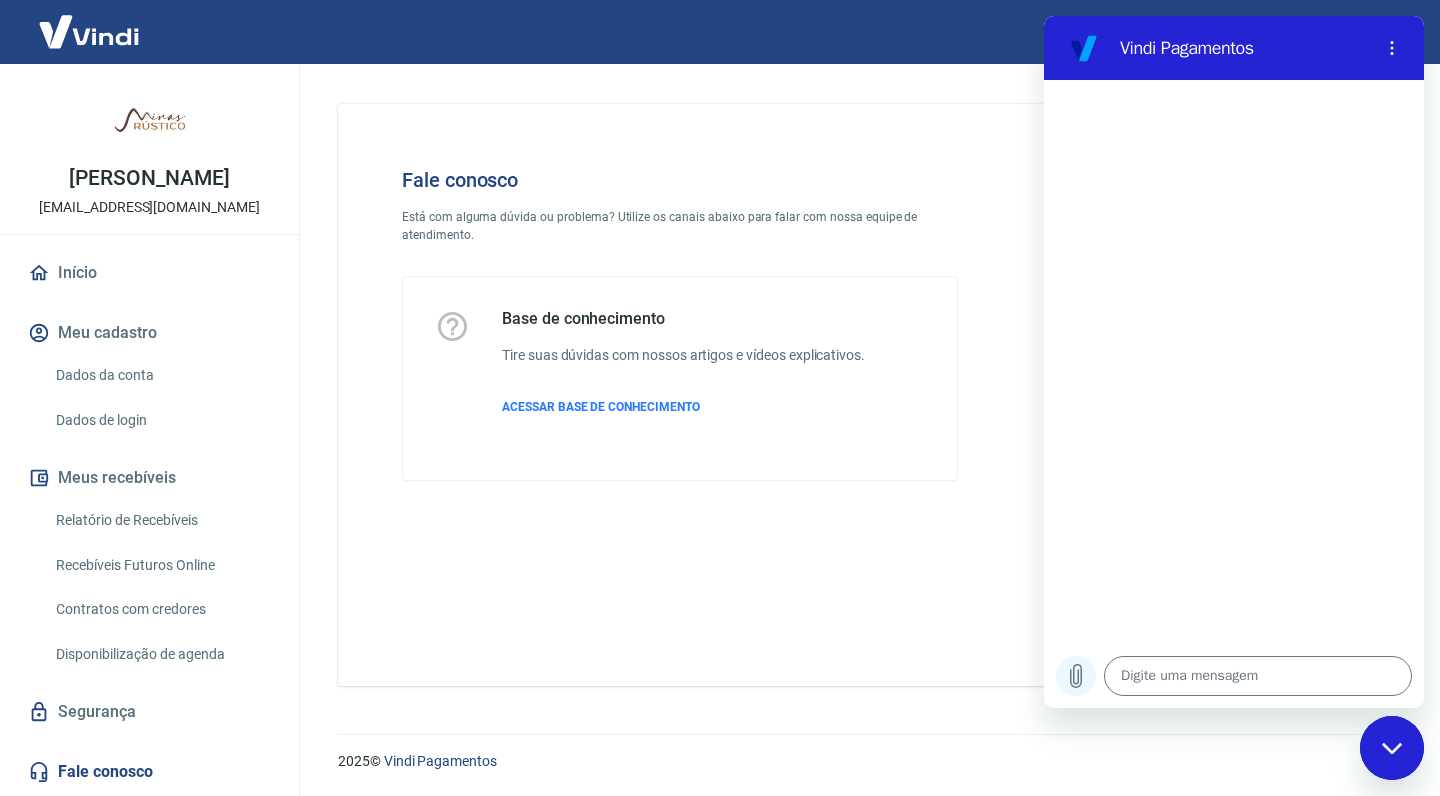 click at bounding box center [1076, 676] 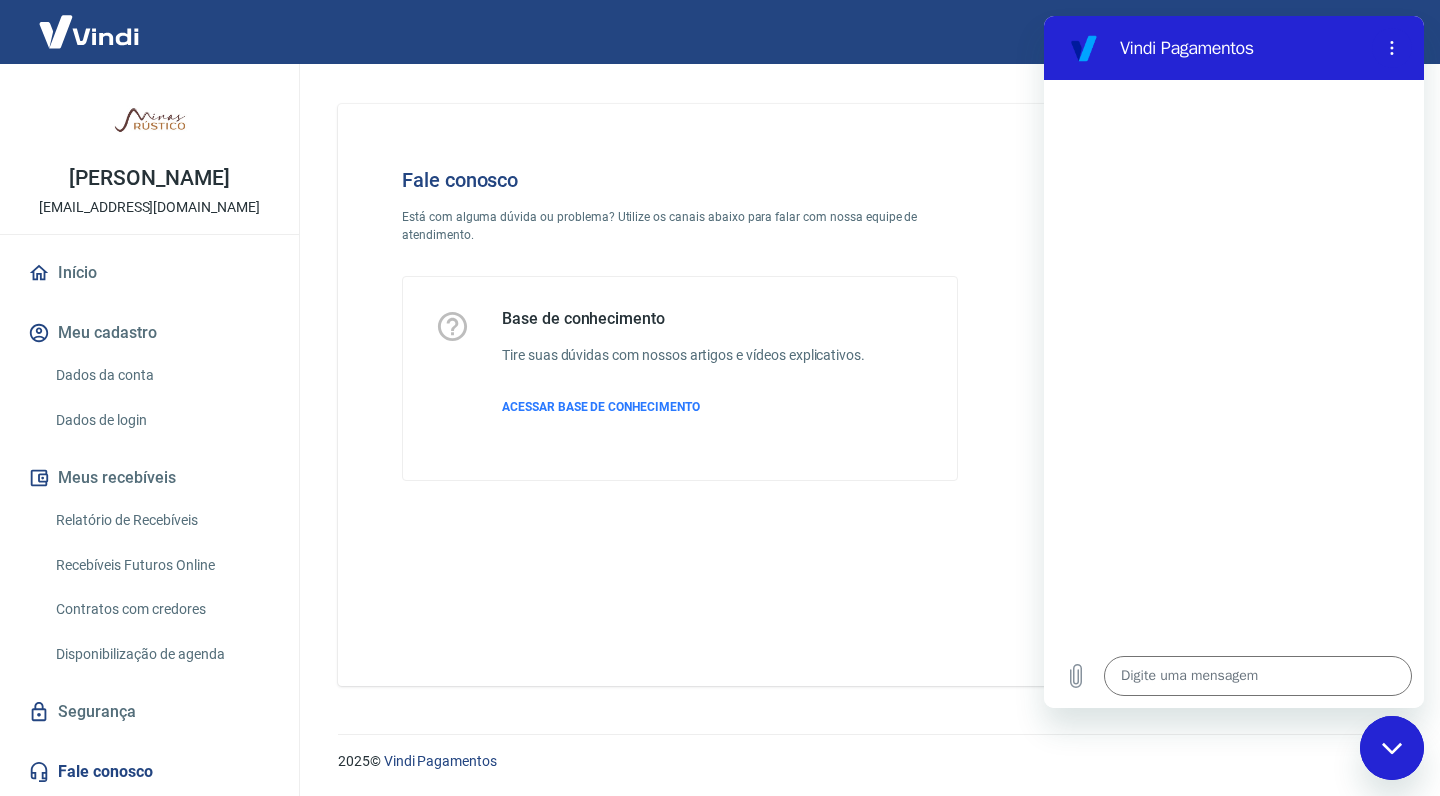 click on "Fale conosco Está com alguma dúvida ou problema? Utilize os canais abaixo para falar com nossa equipe de atendimento. Base de conhecimento Tire suas dúvidas com nossos artigos e vídeos explicativos. ACESSAR BASE DE CONHECIMENTO" at bounding box center [865, 395] 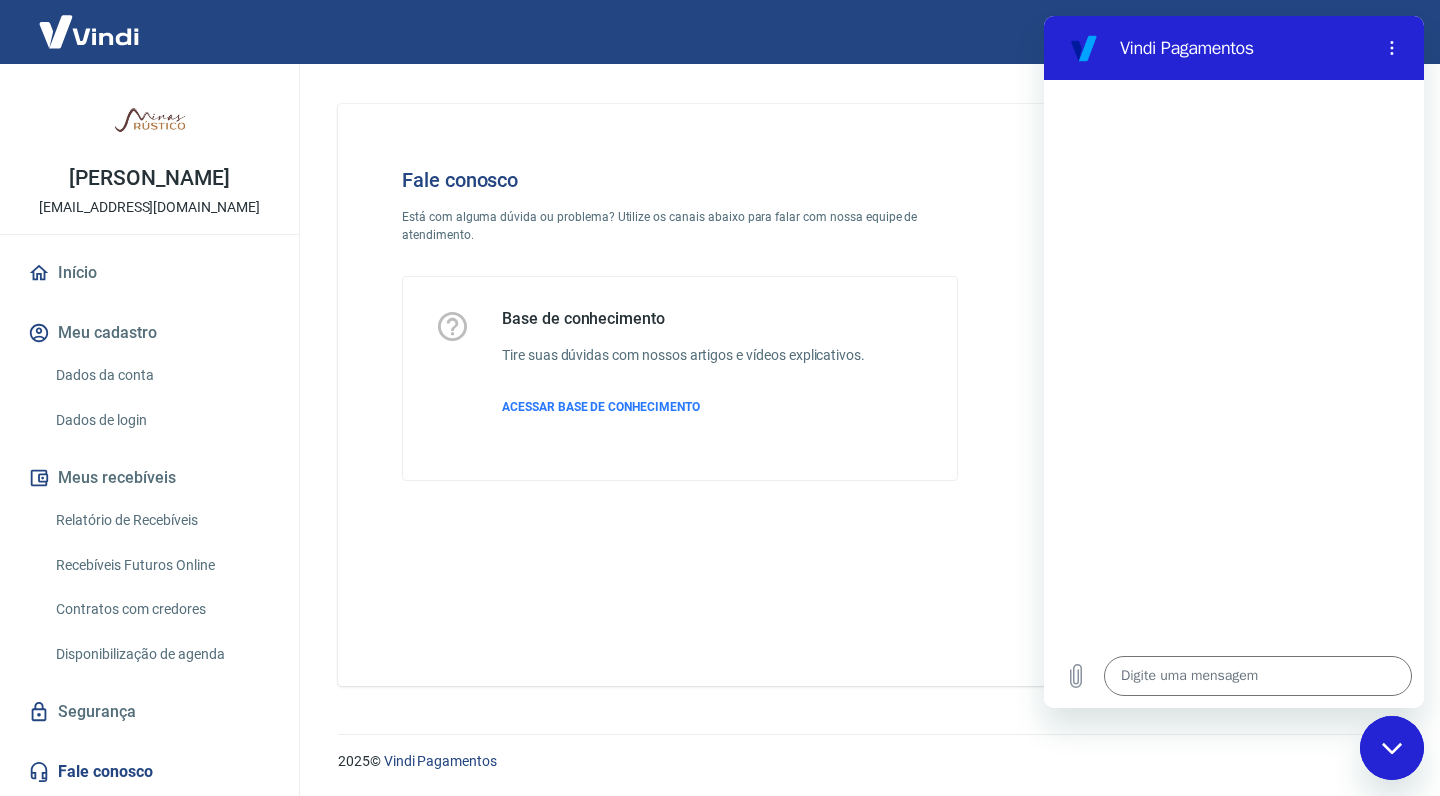 click at bounding box center [89, 31] 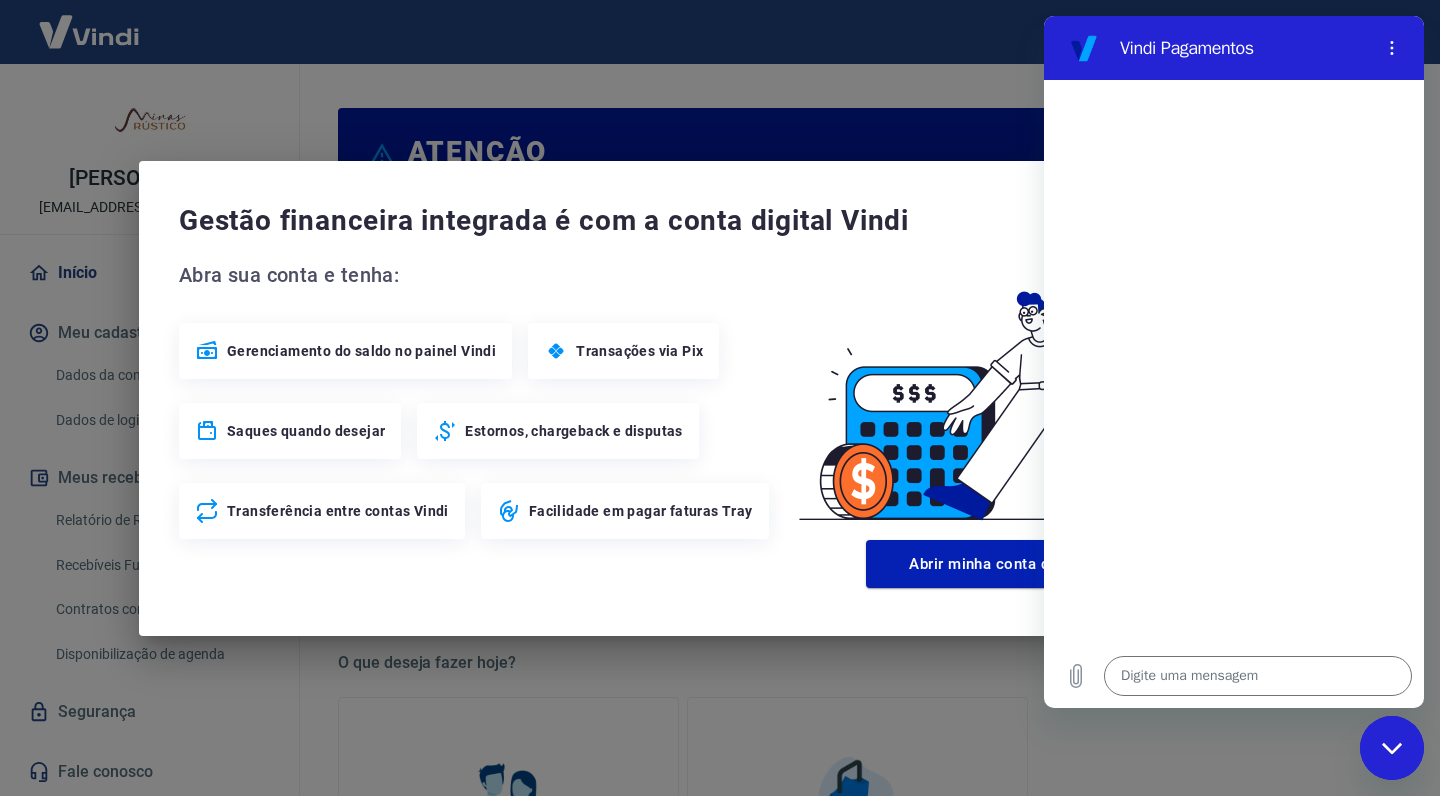 click at bounding box center (1392, 748) 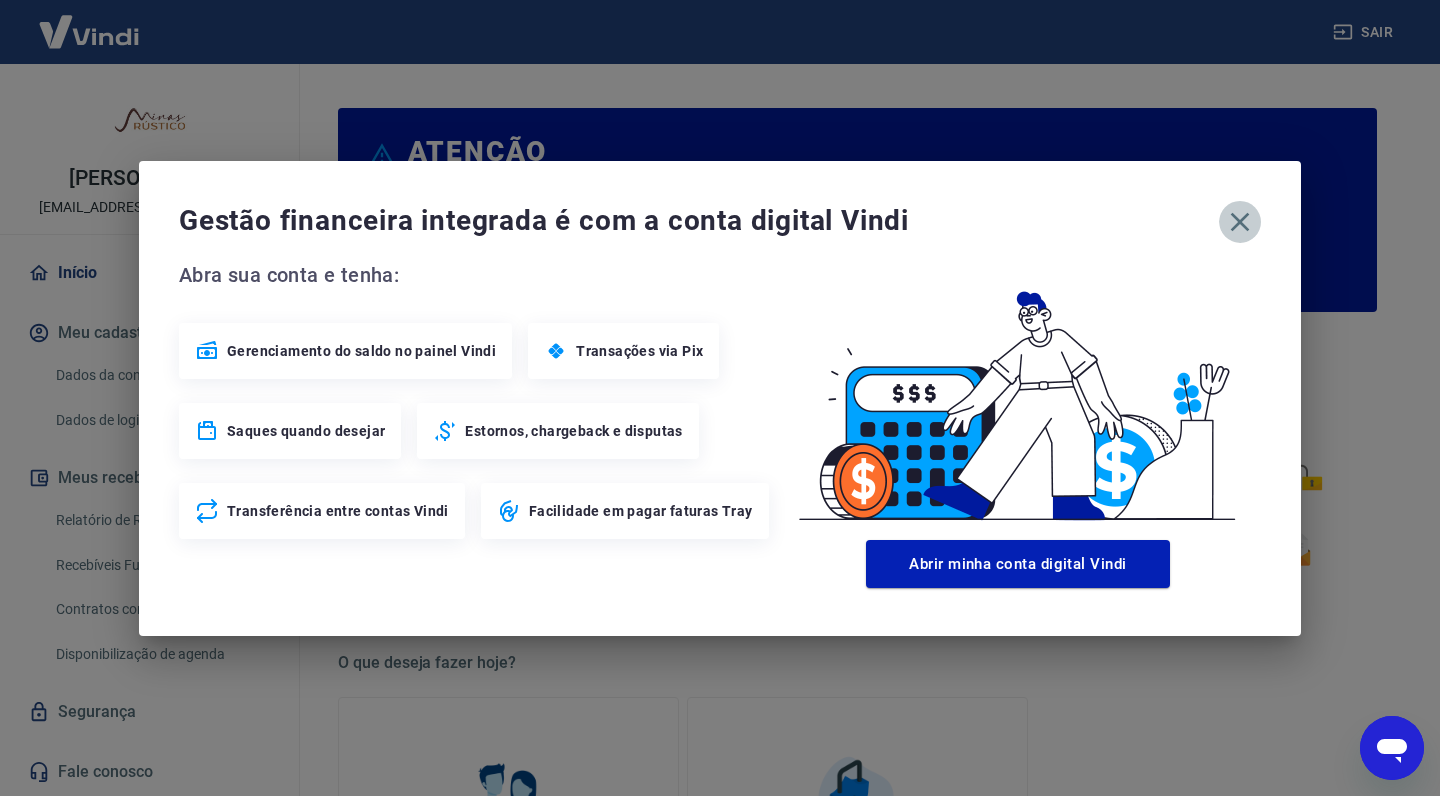 click 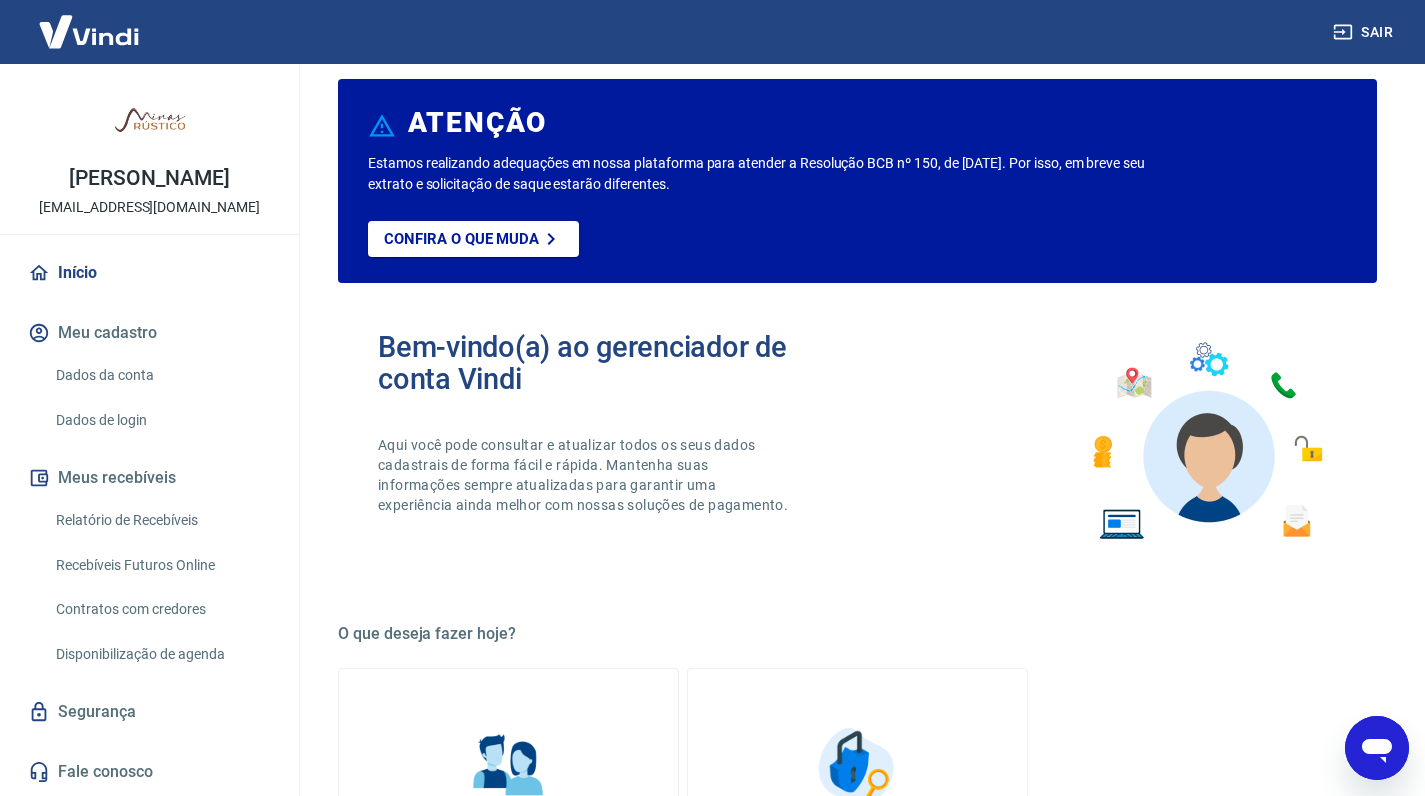 scroll, scrollTop: 0, scrollLeft: 0, axis: both 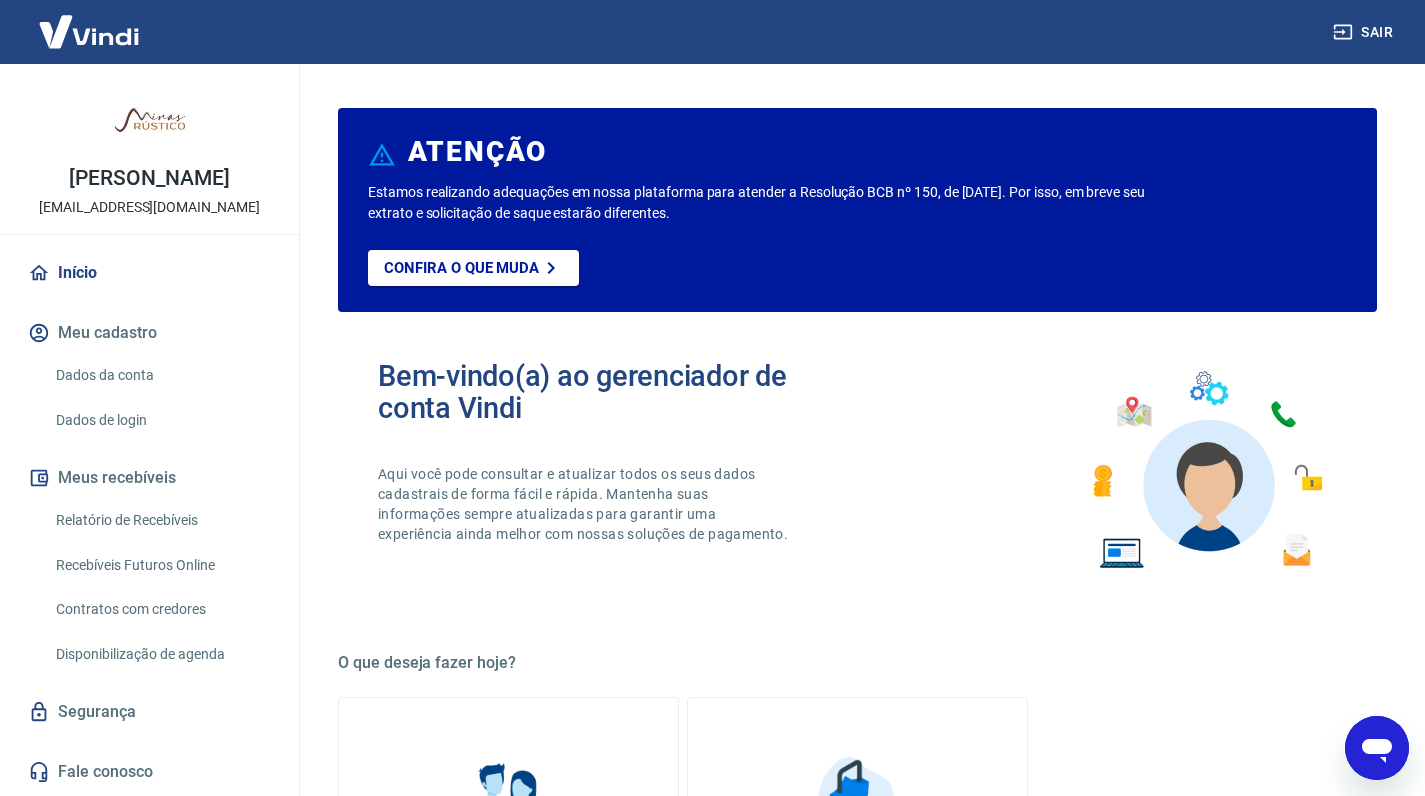 click on "Relatório de Recebíveis" at bounding box center [161, 520] 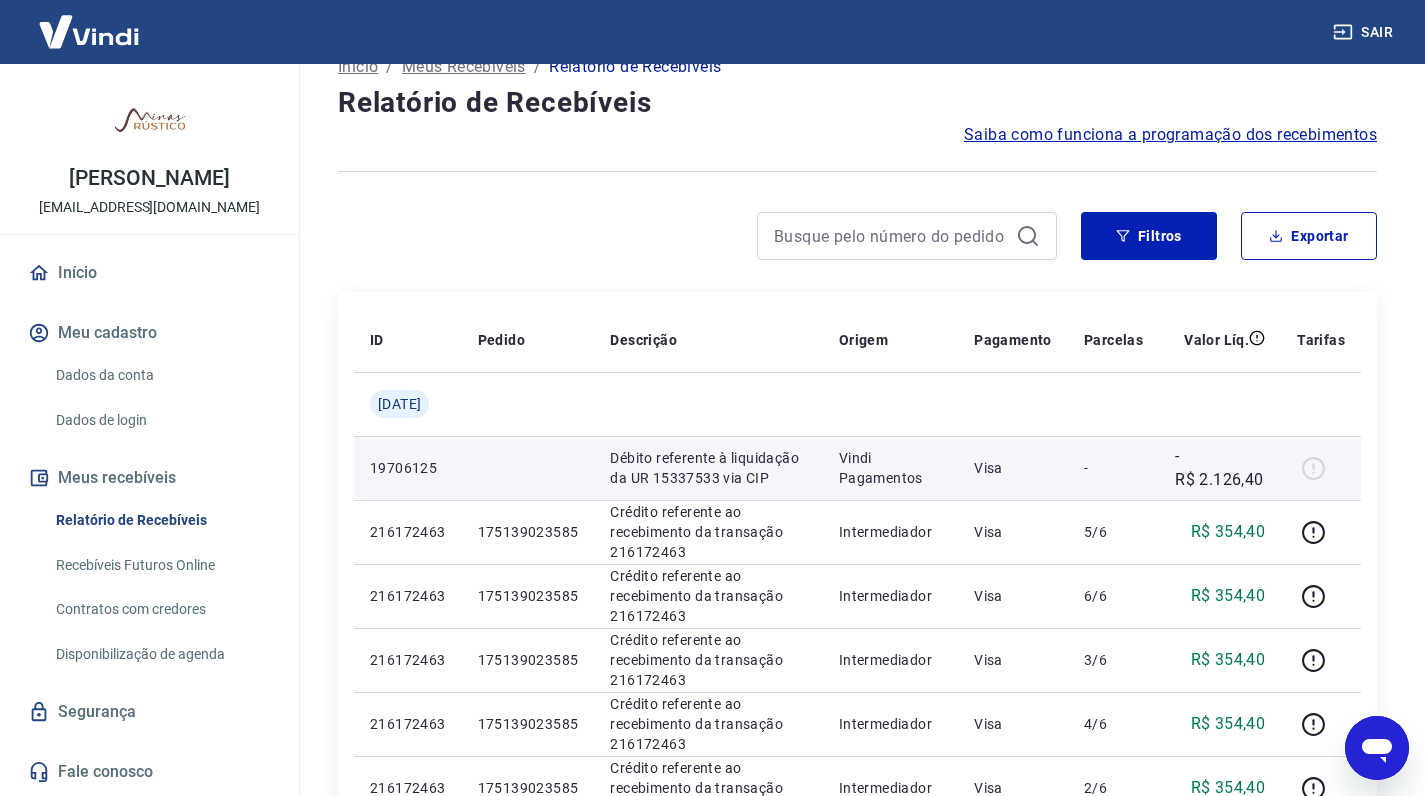 scroll, scrollTop: 41, scrollLeft: 0, axis: vertical 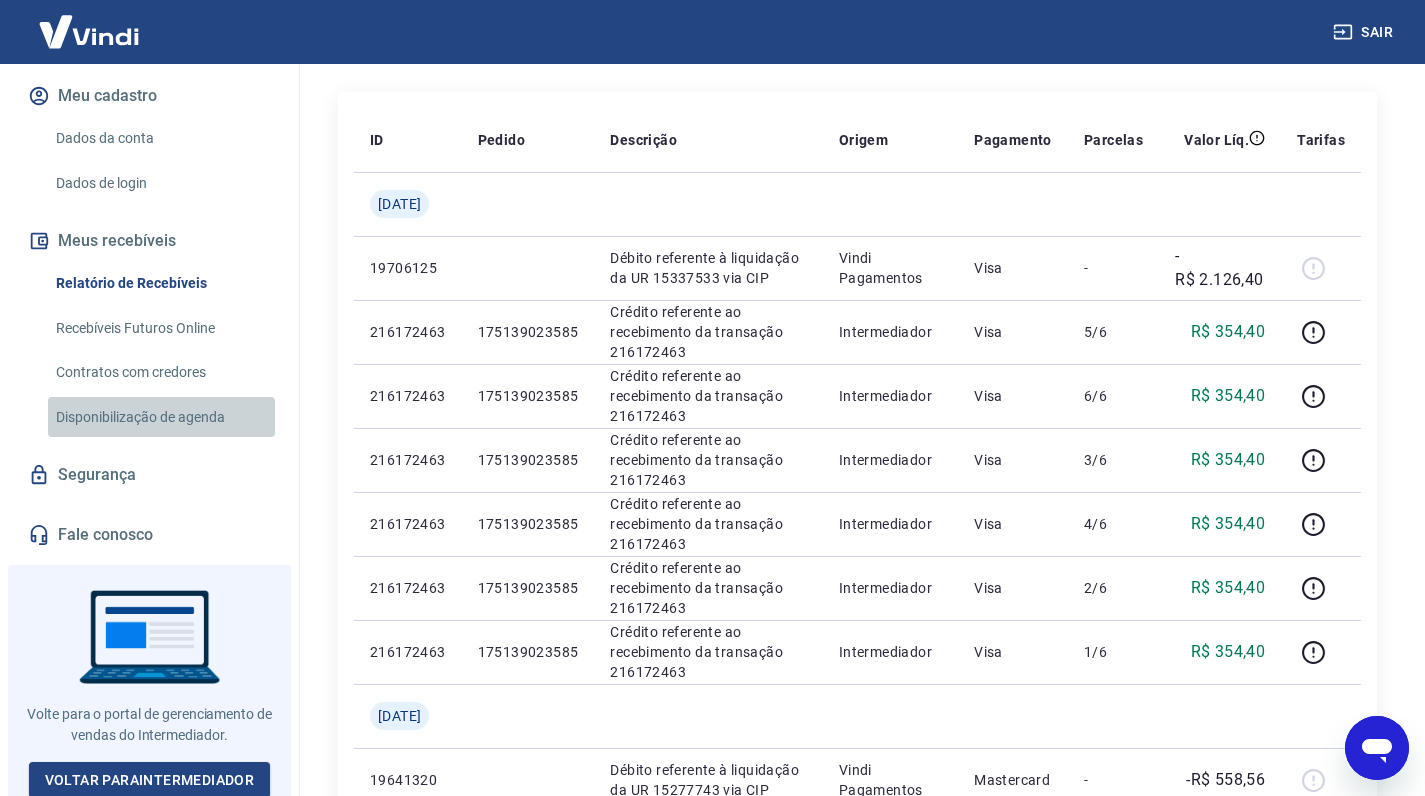 click on "Disponibilização de agenda" at bounding box center (161, 417) 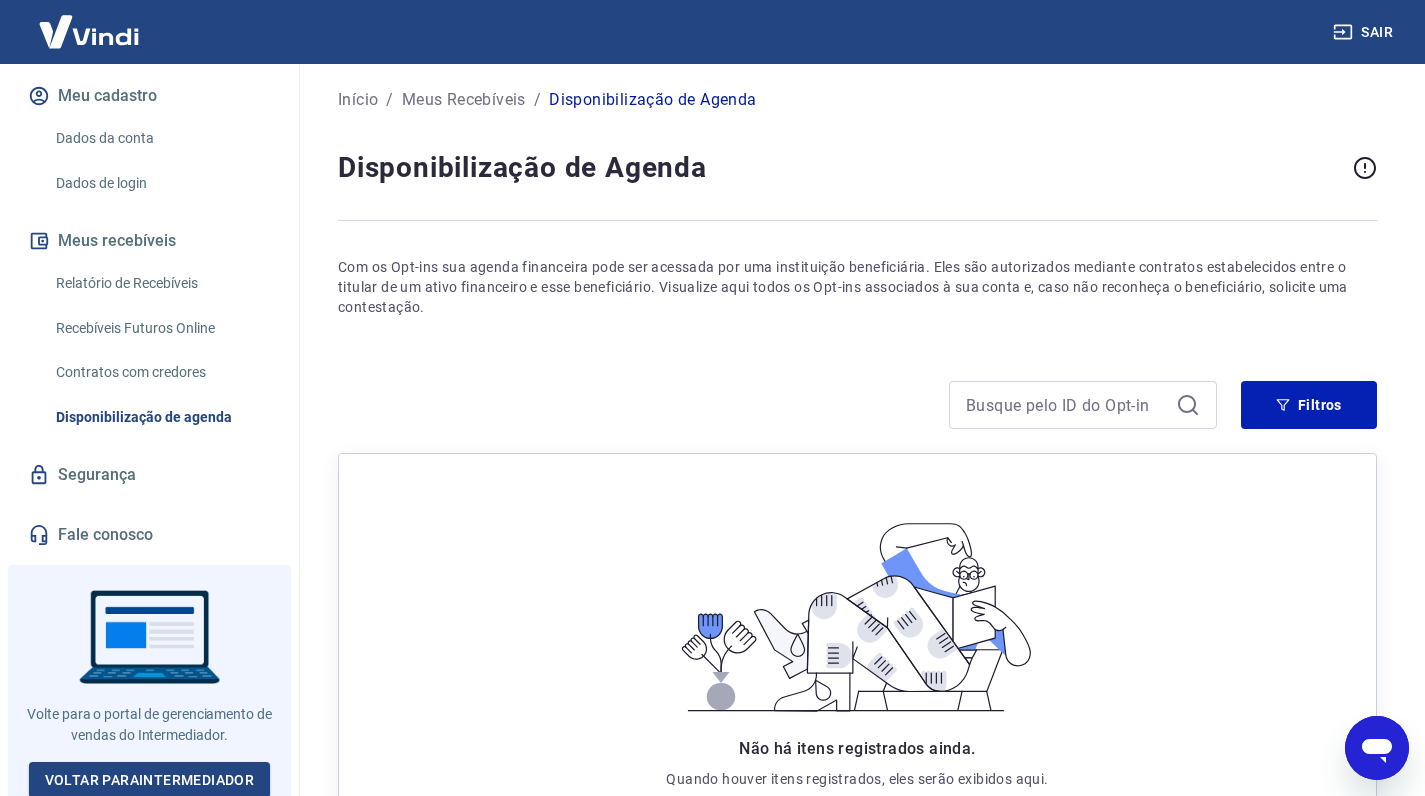 scroll, scrollTop: 148, scrollLeft: 0, axis: vertical 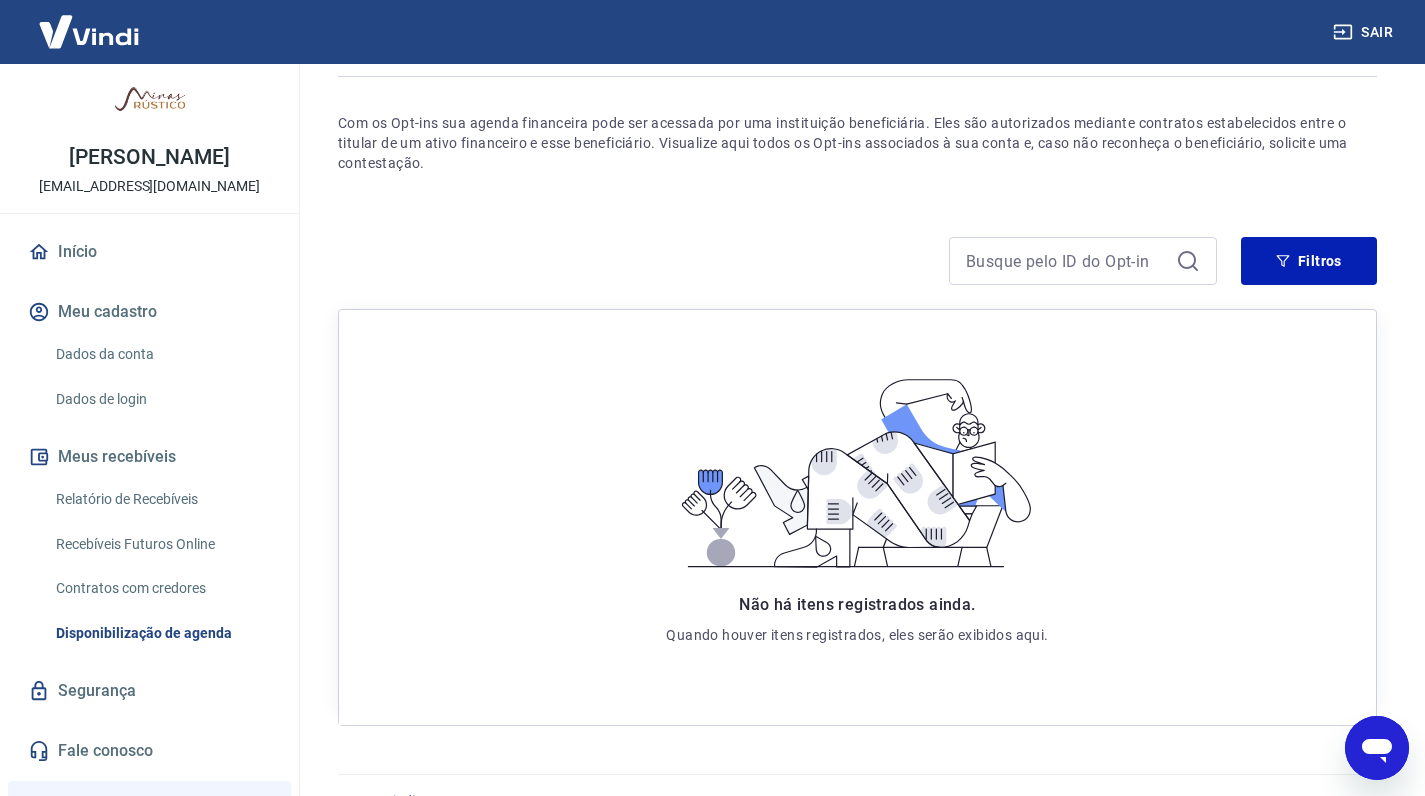 click on "Dados da conta" at bounding box center (161, 354) 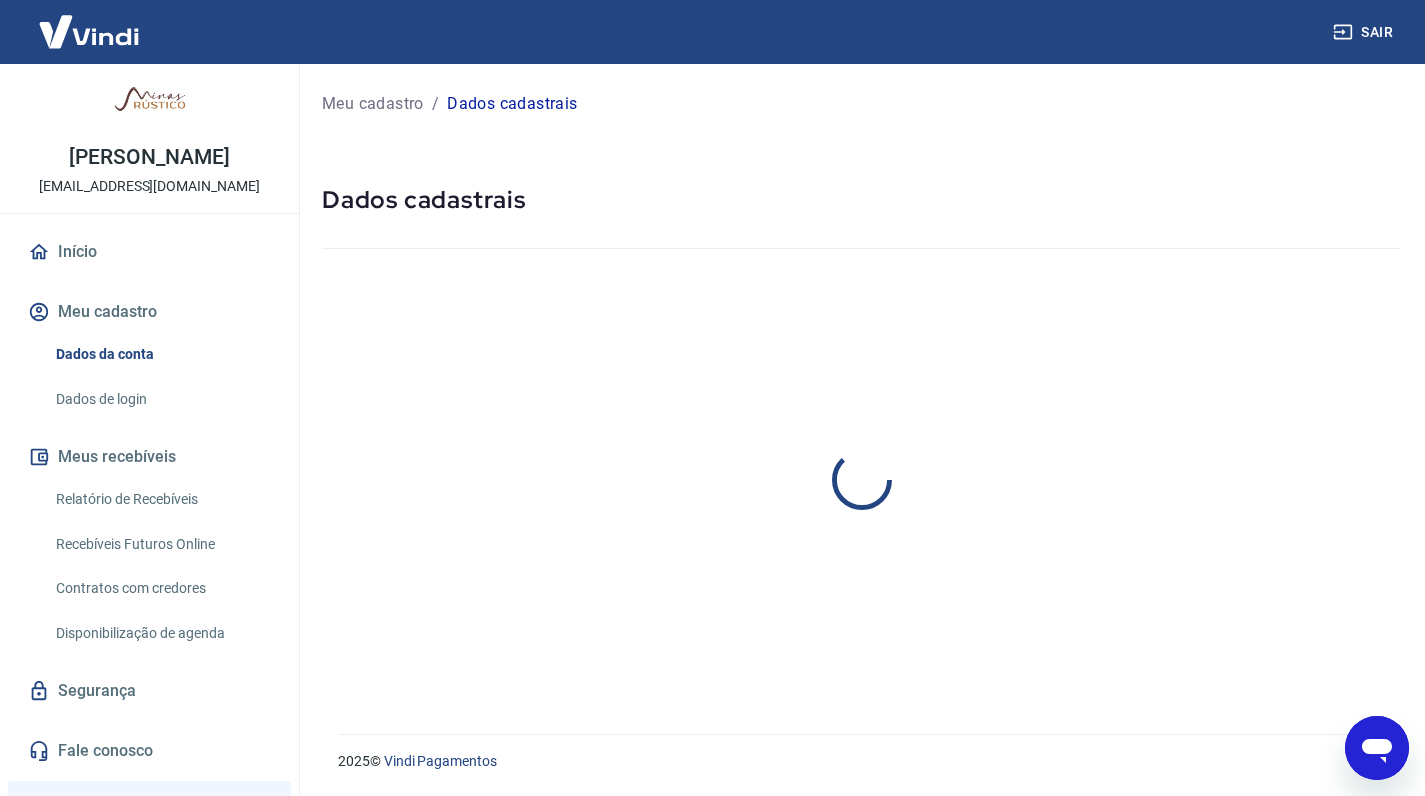 scroll, scrollTop: 0, scrollLeft: 0, axis: both 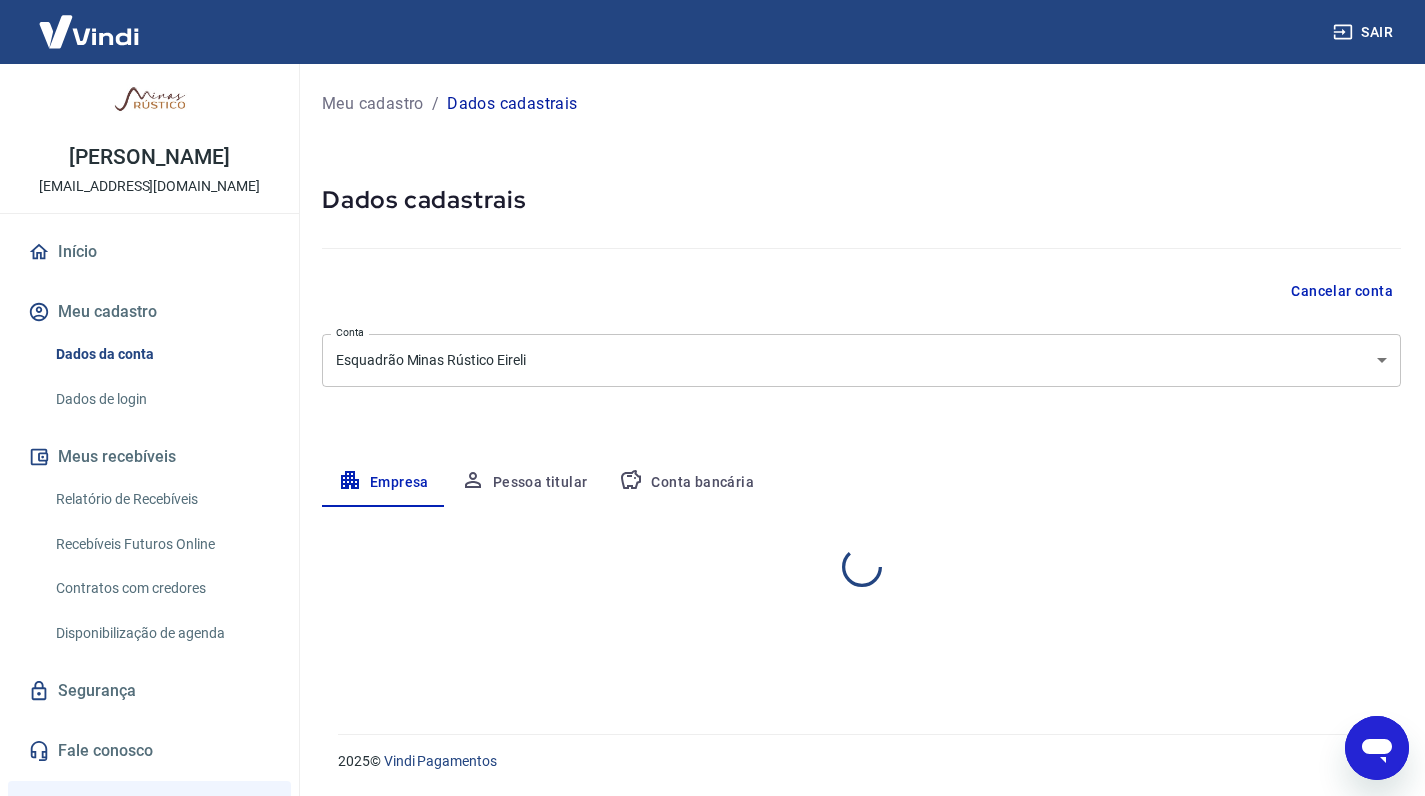 select on "MG" 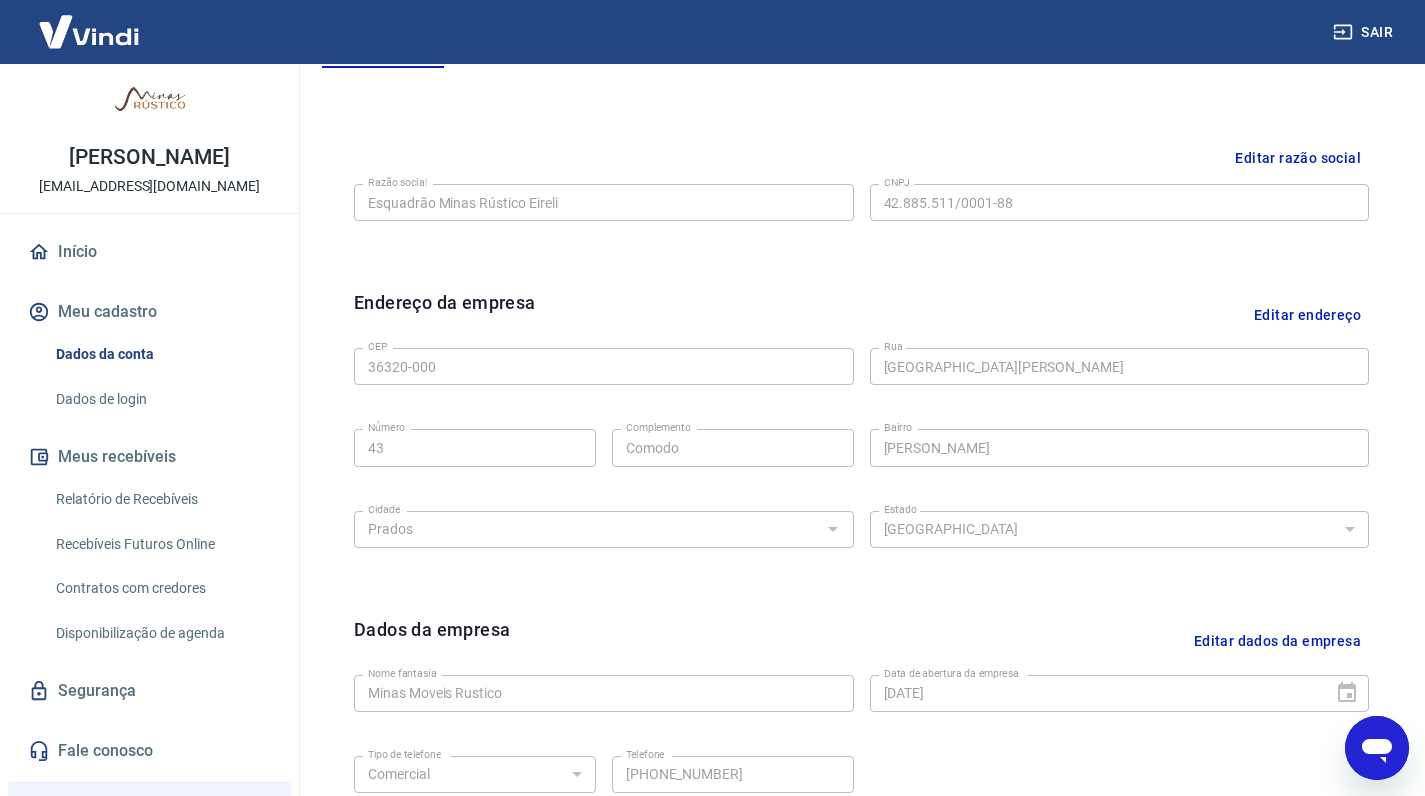 scroll, scrollTop: 0, scrollLeft: 0, axis: both 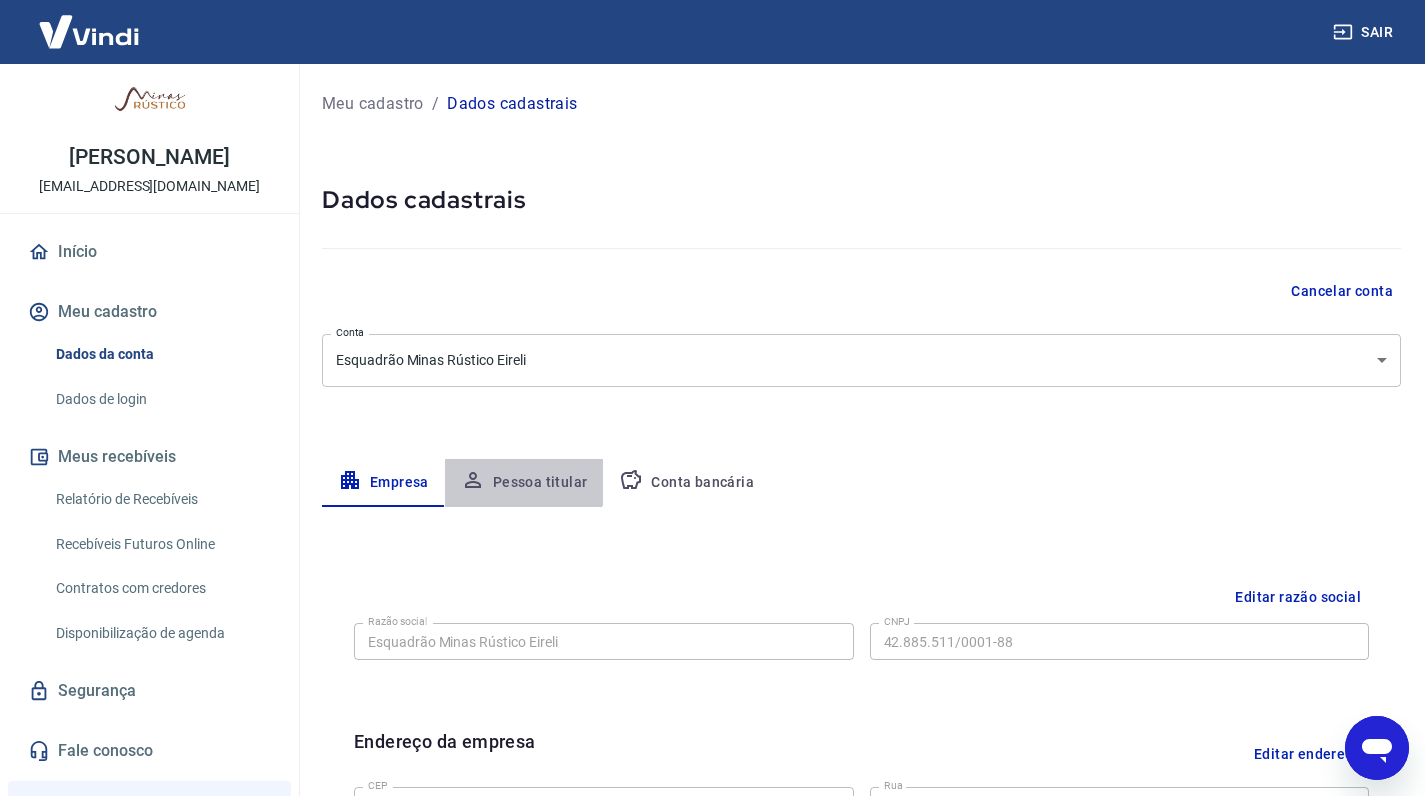click on "Pessoa titular" at bounding box center [524, 483] 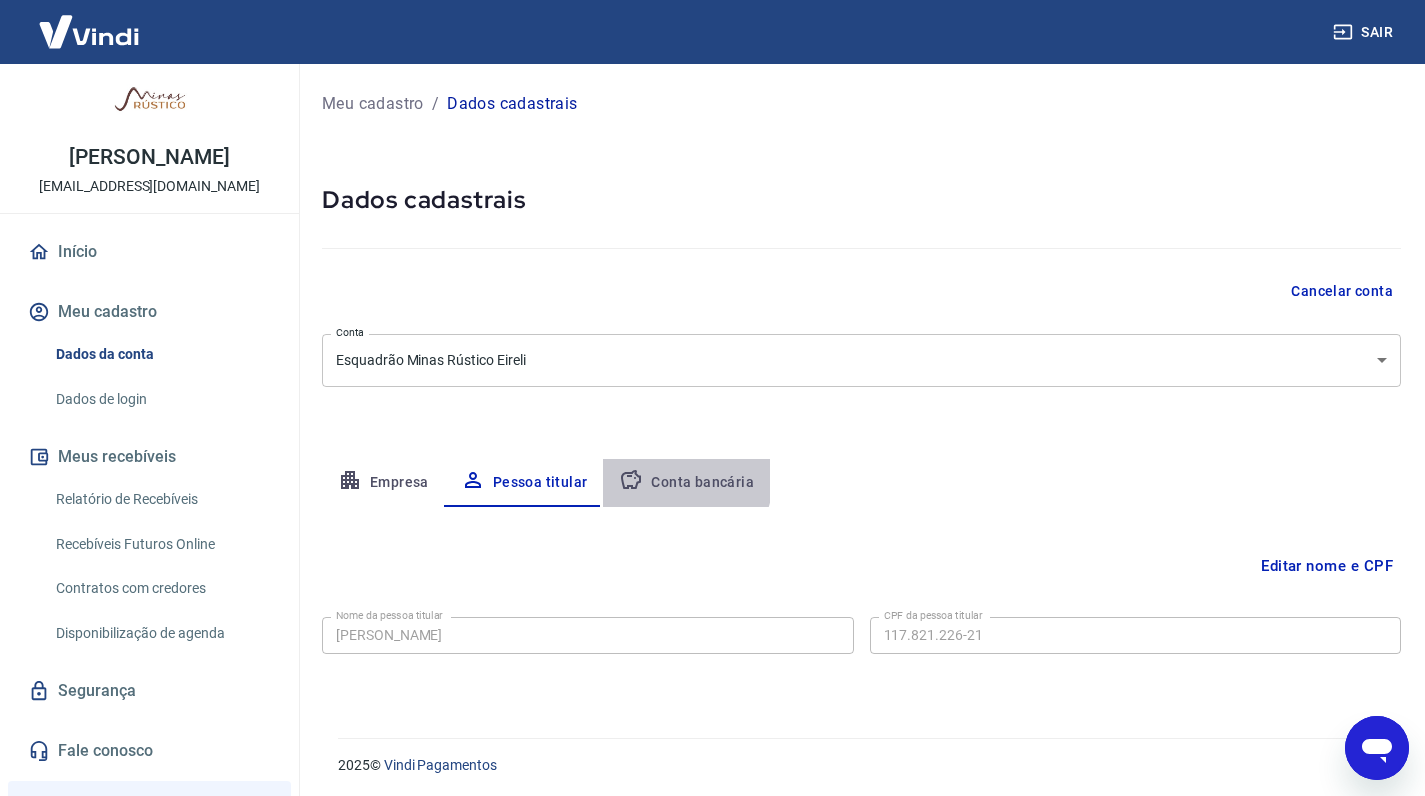 click on "Conta bancária" at bounding box center (686, 483) 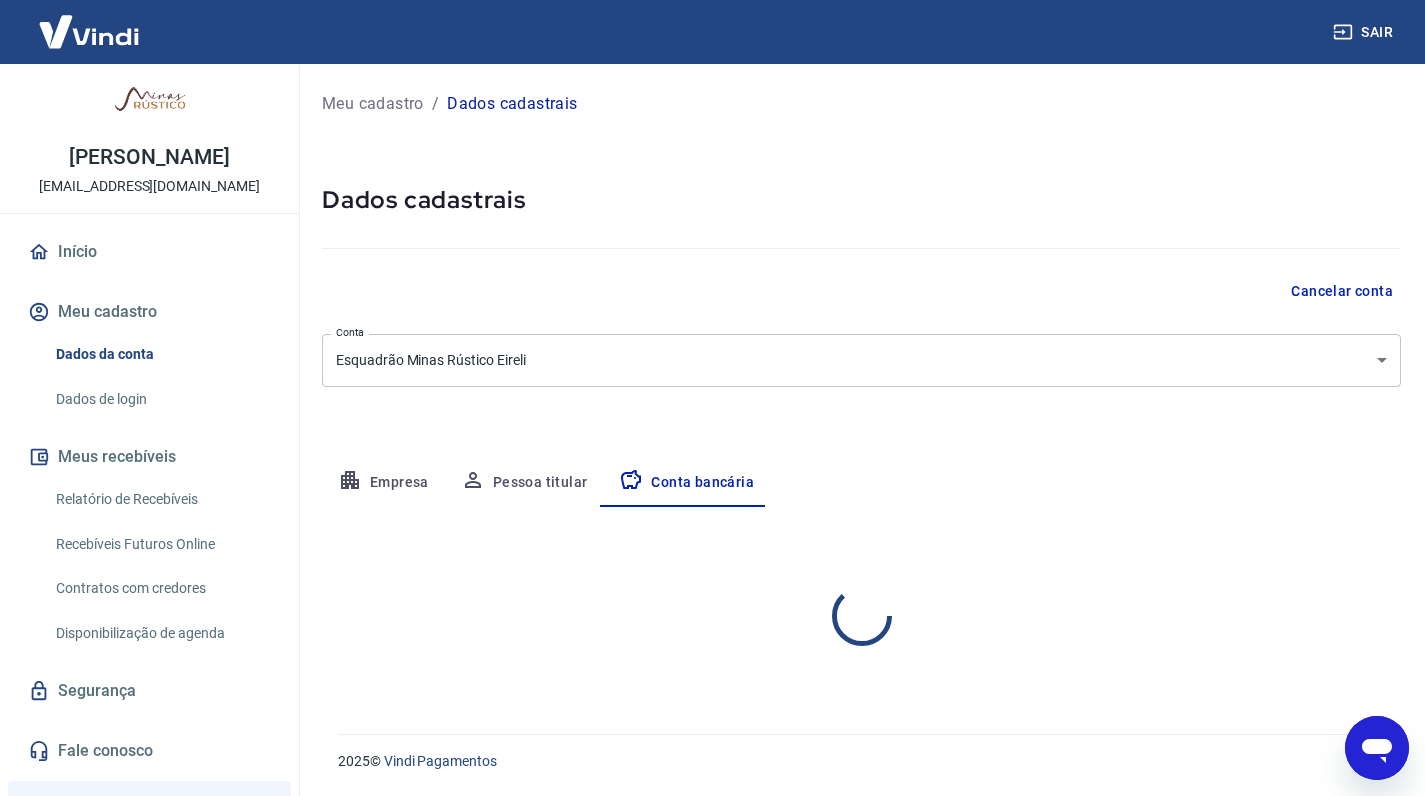 select on "1" 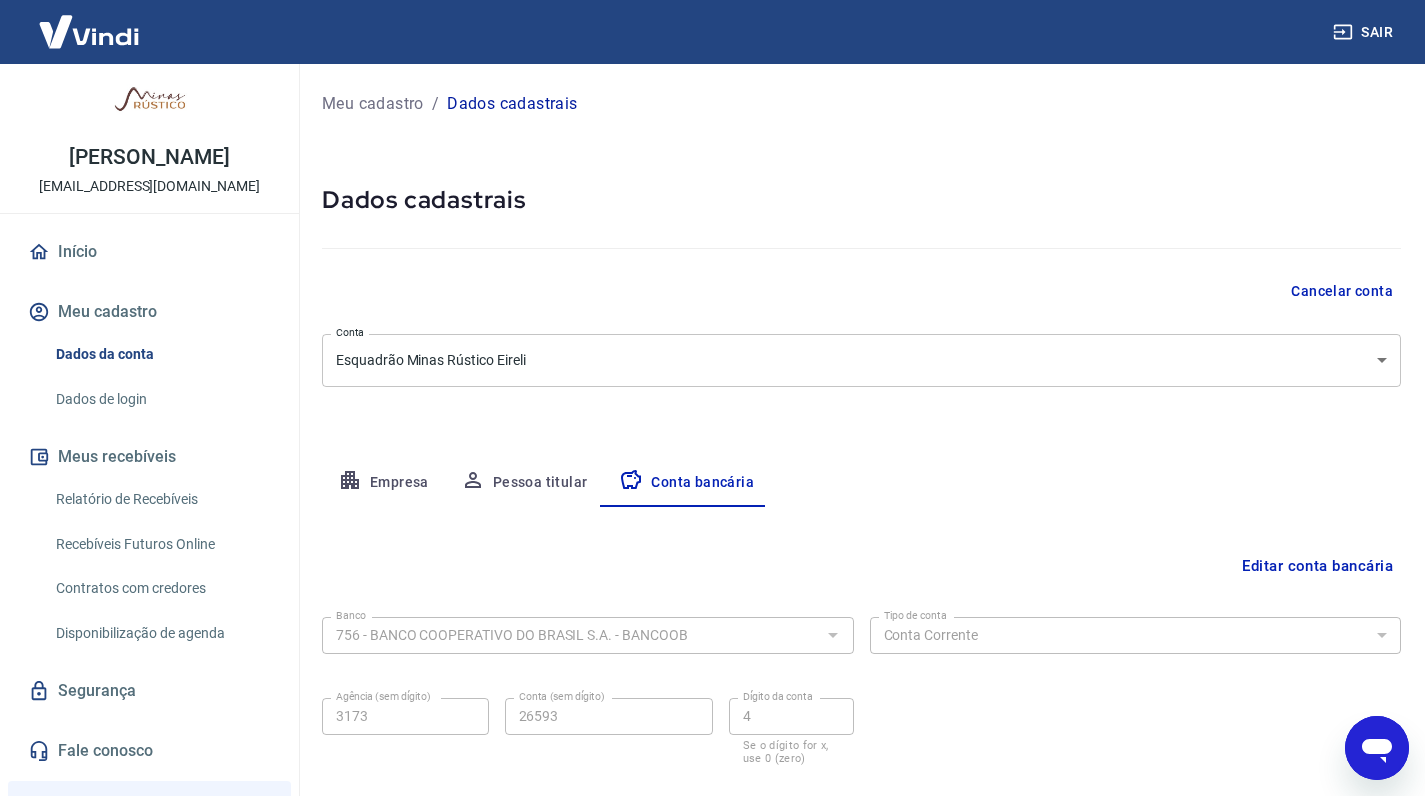 type on "x" 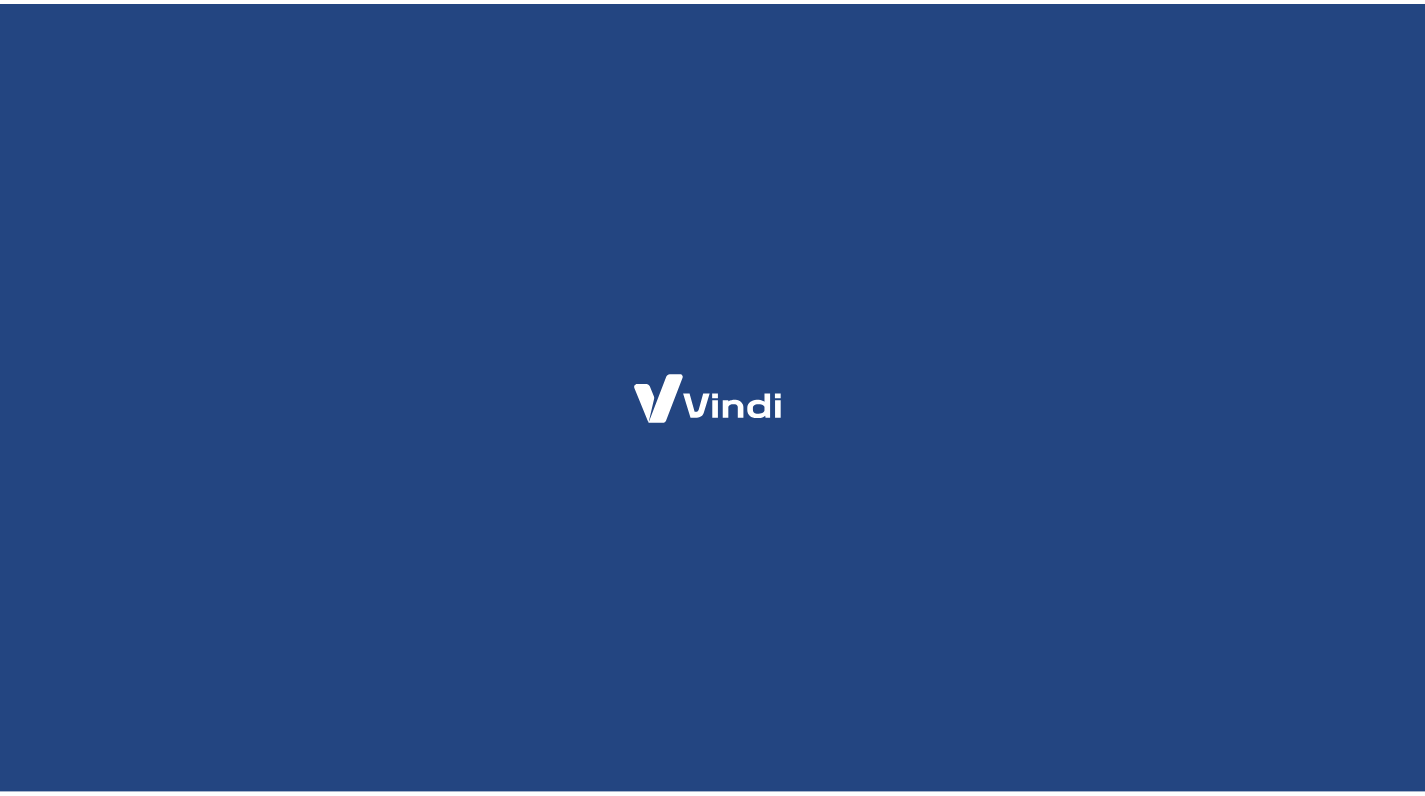 scroll, scrollTop: 0, scrollLeft: 0, axis: both 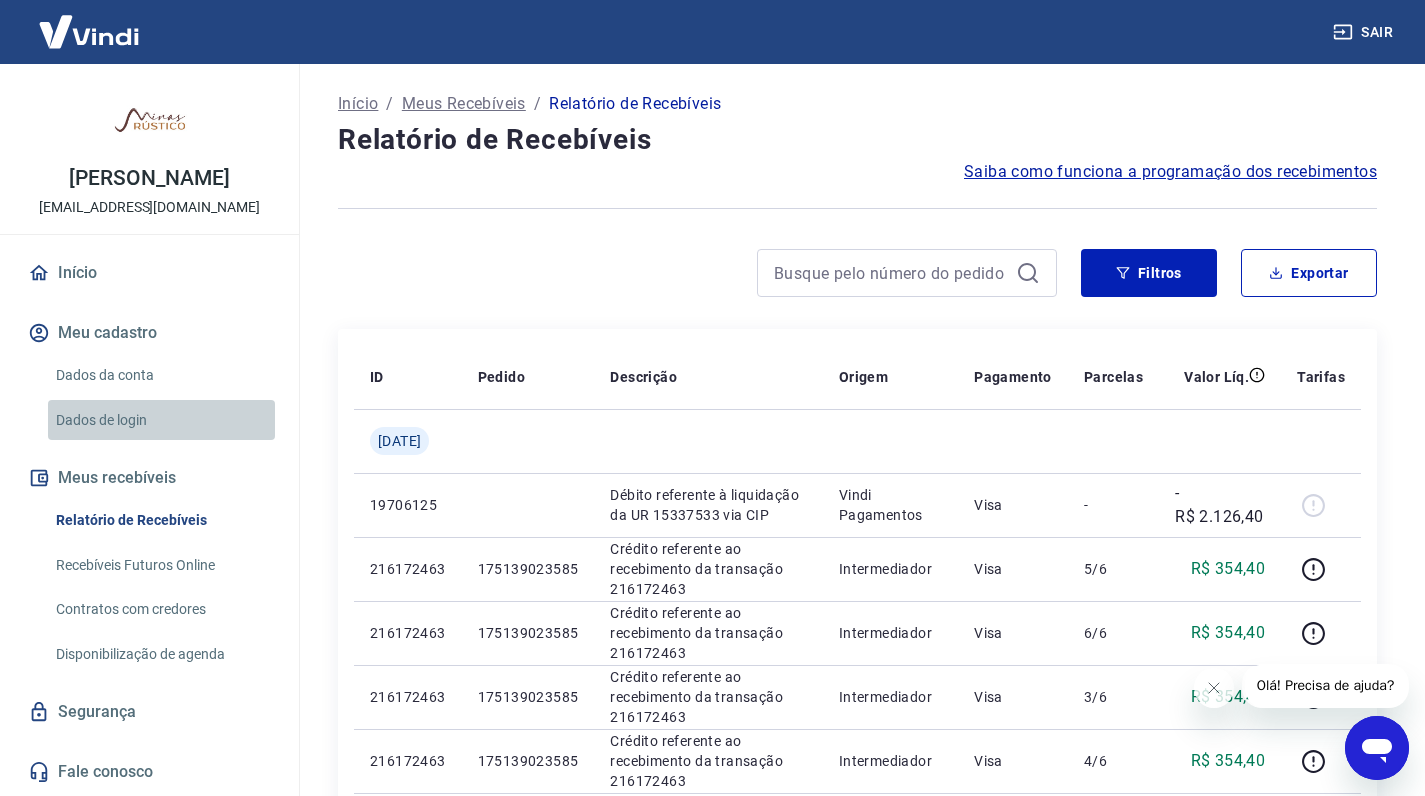 click on "Dados de login" at bounding box center [161, 420] 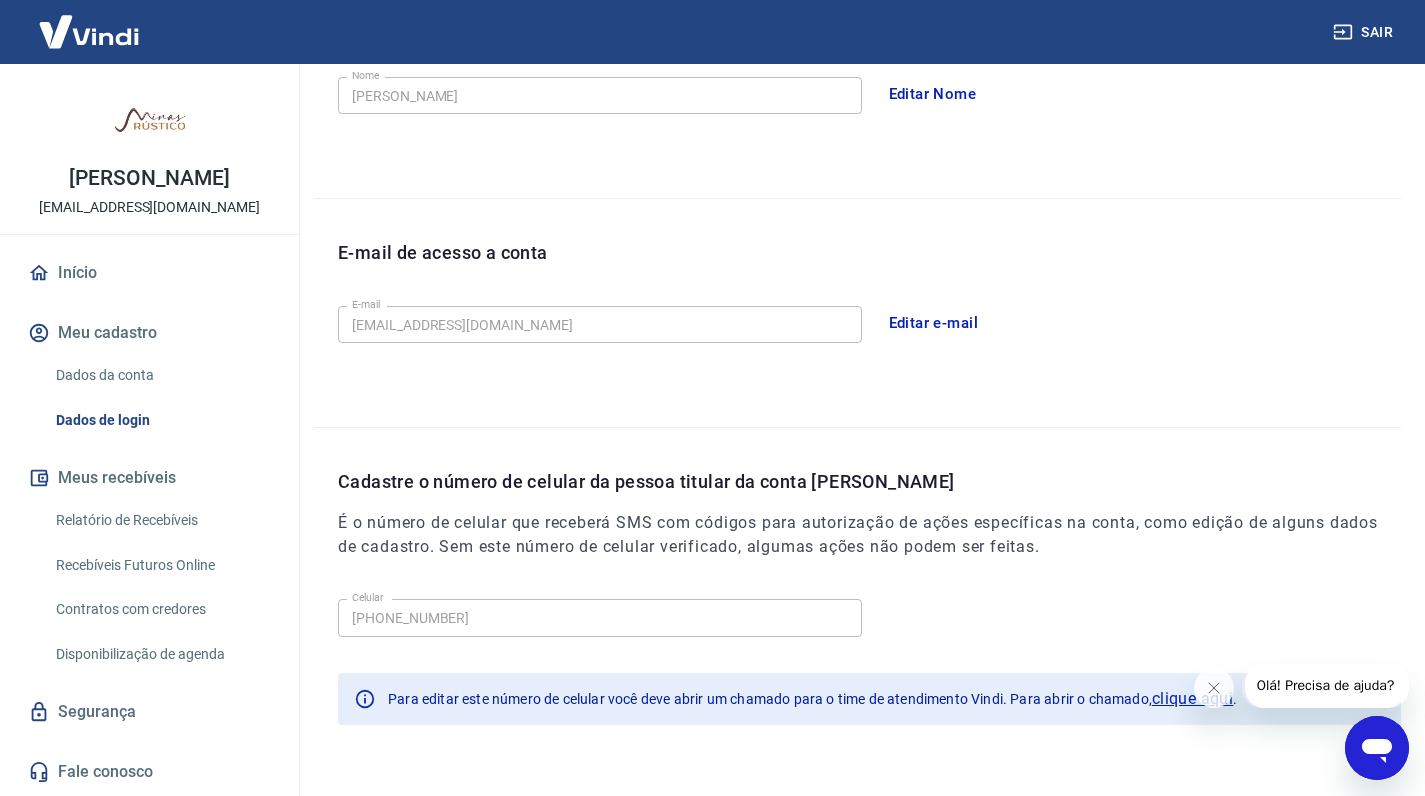 scroll, scrollTop: 468, scrollLeft: 0, axis: vertical 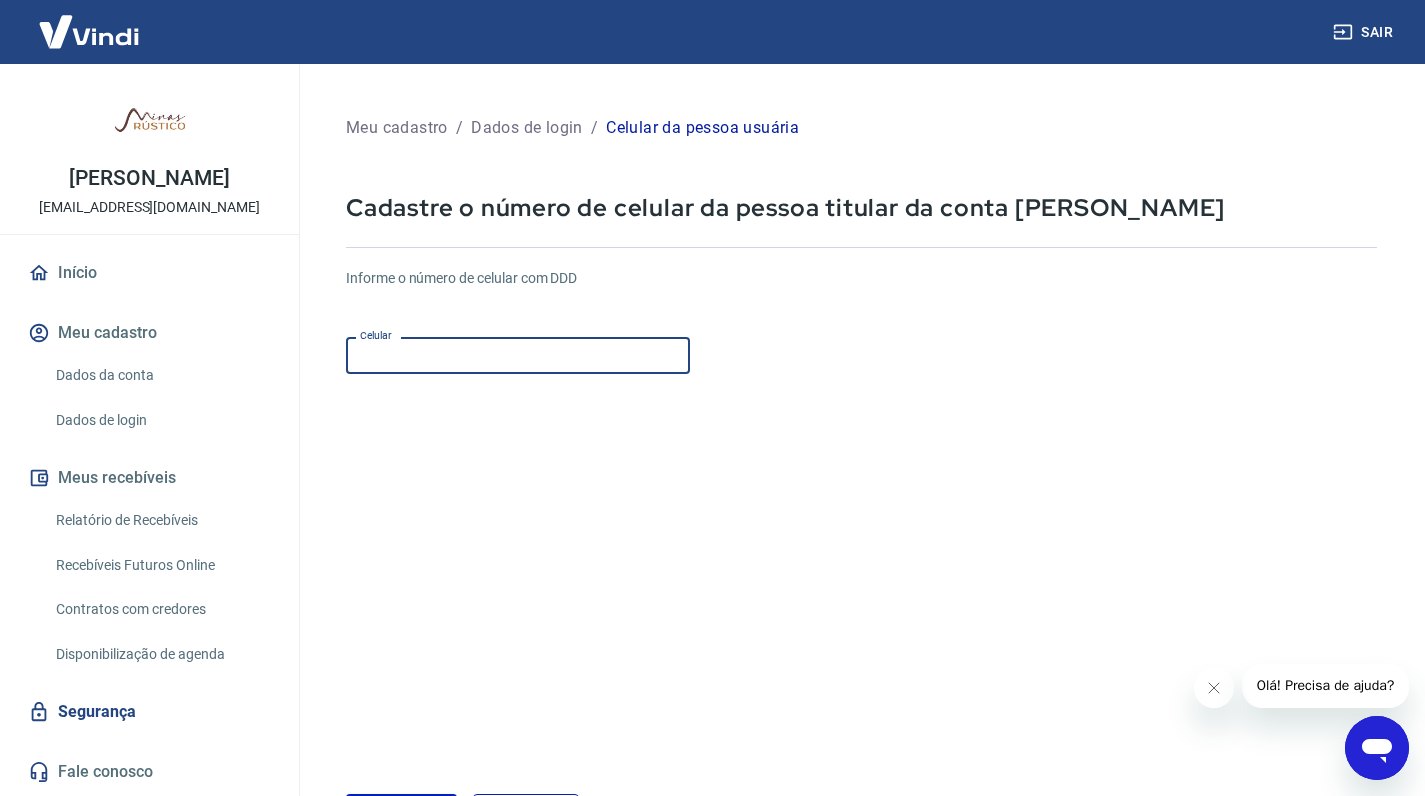 click on "Celular" at bounding box center [518, 355] 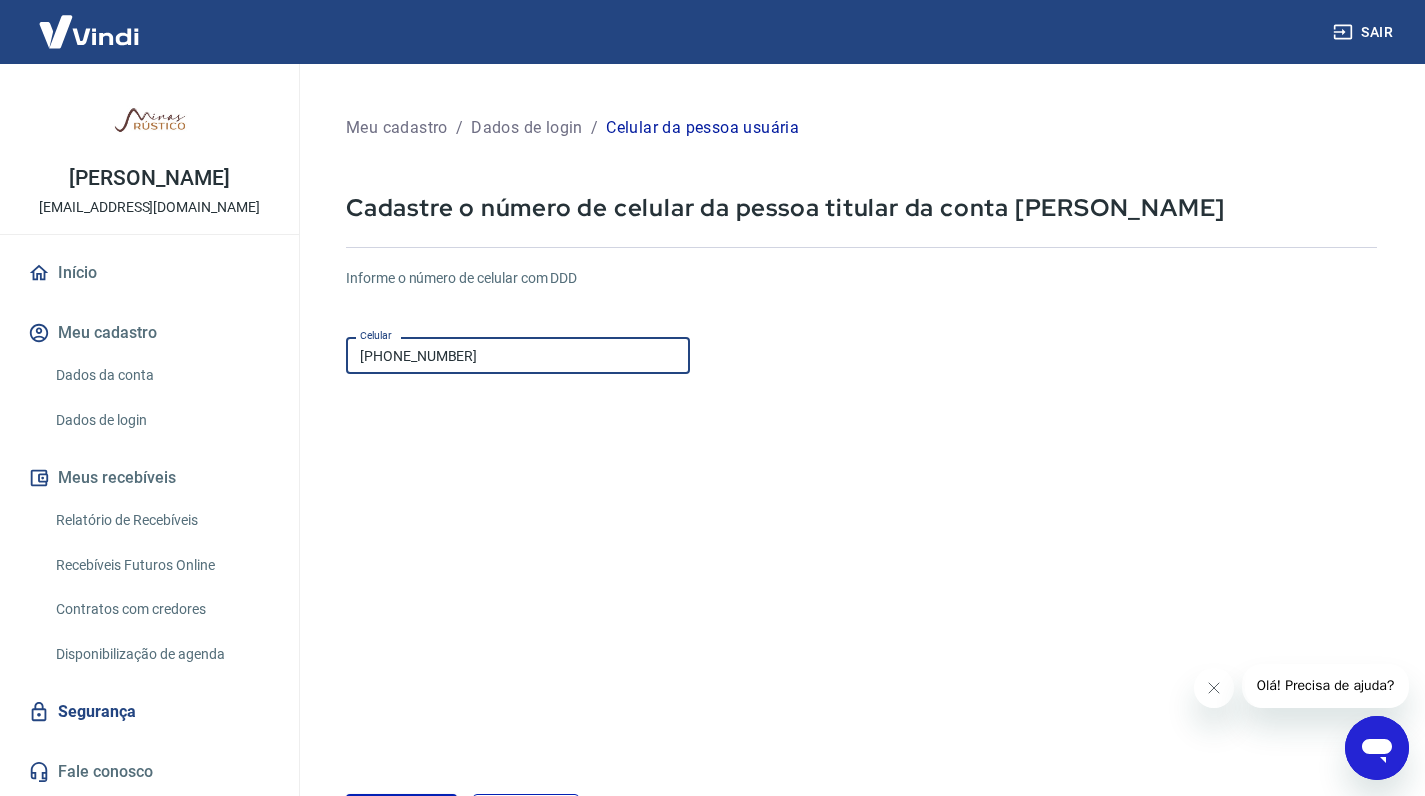 type on "(32) 99909-1755" 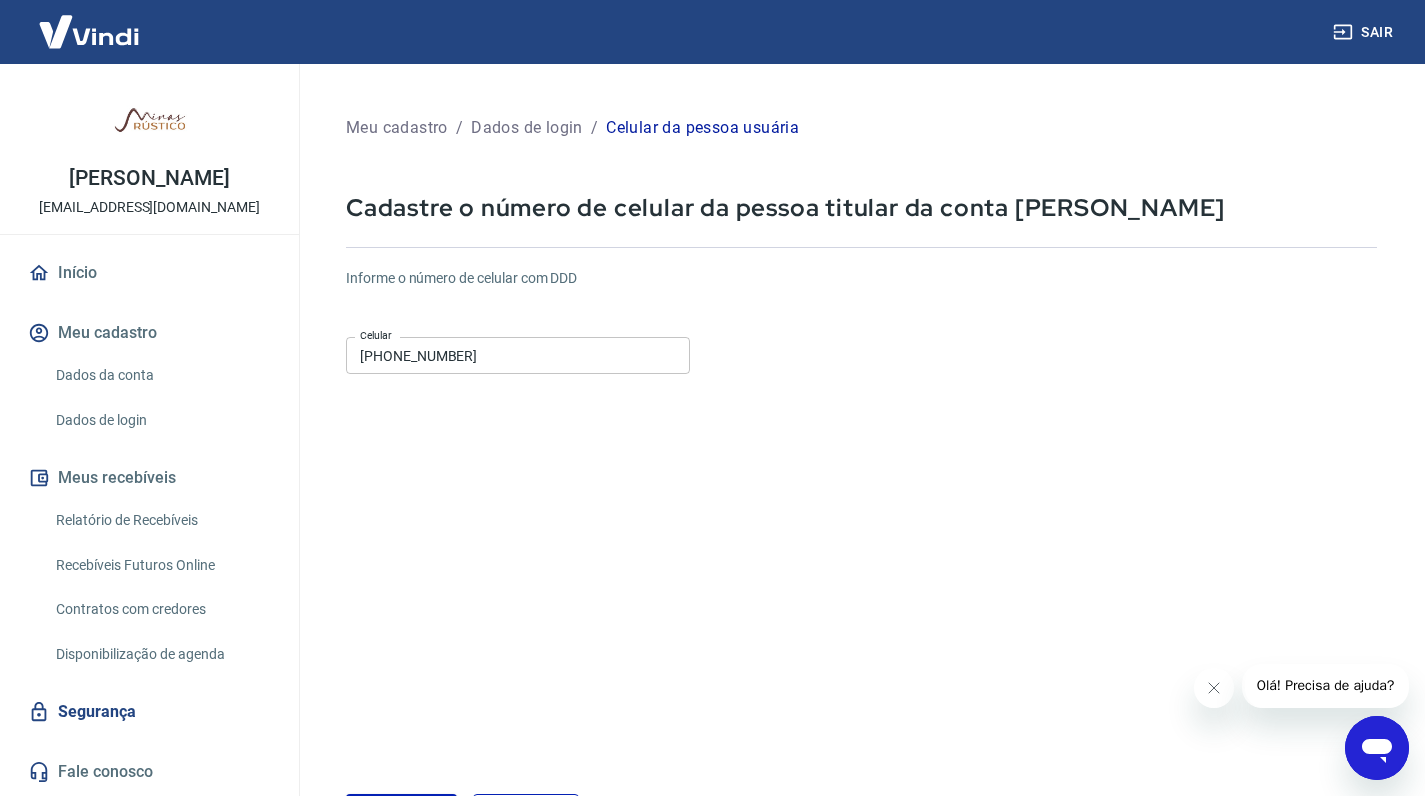 scroll, scrollTop: 150, scrollLeft: 0, axis: vertical 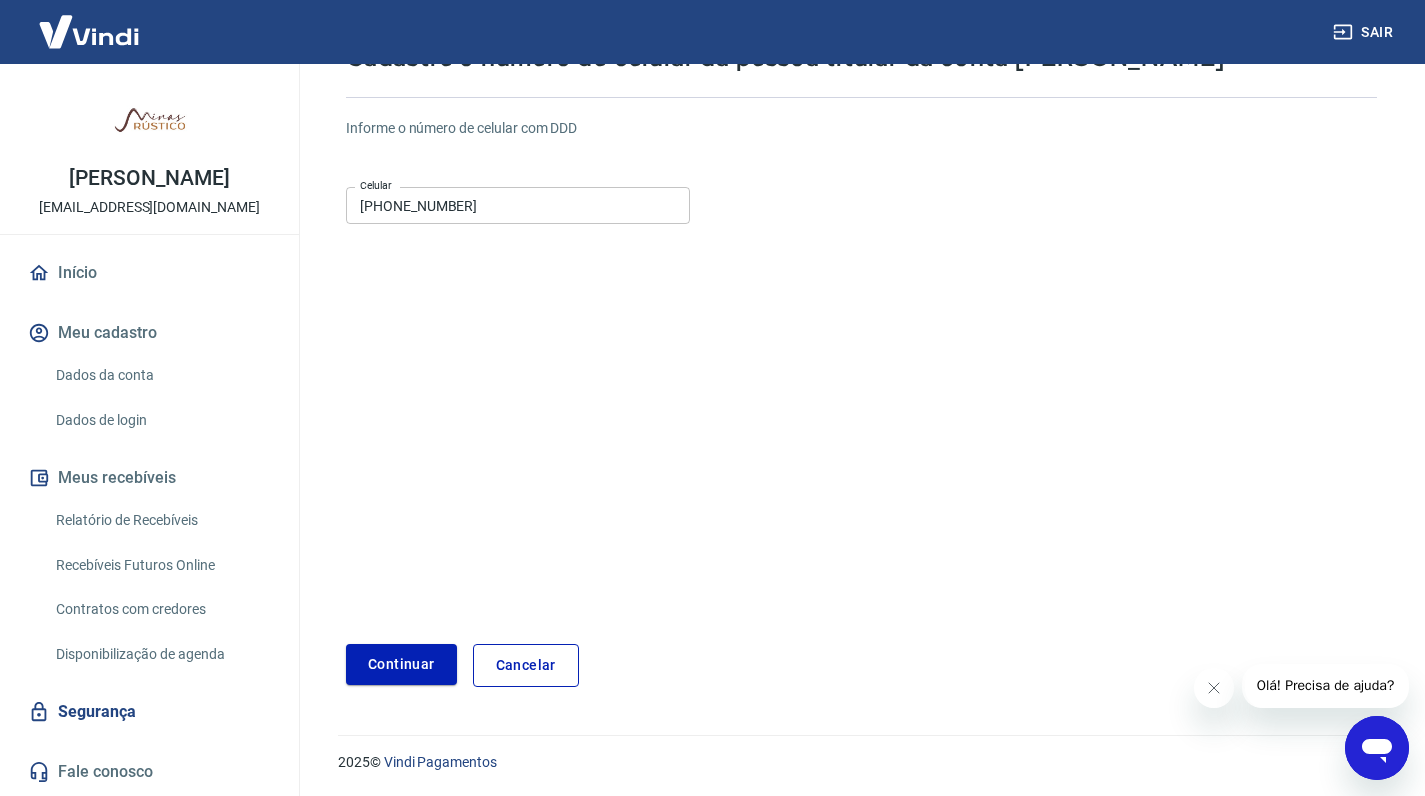 click on "Continuar" at bounding box center [401, 664] 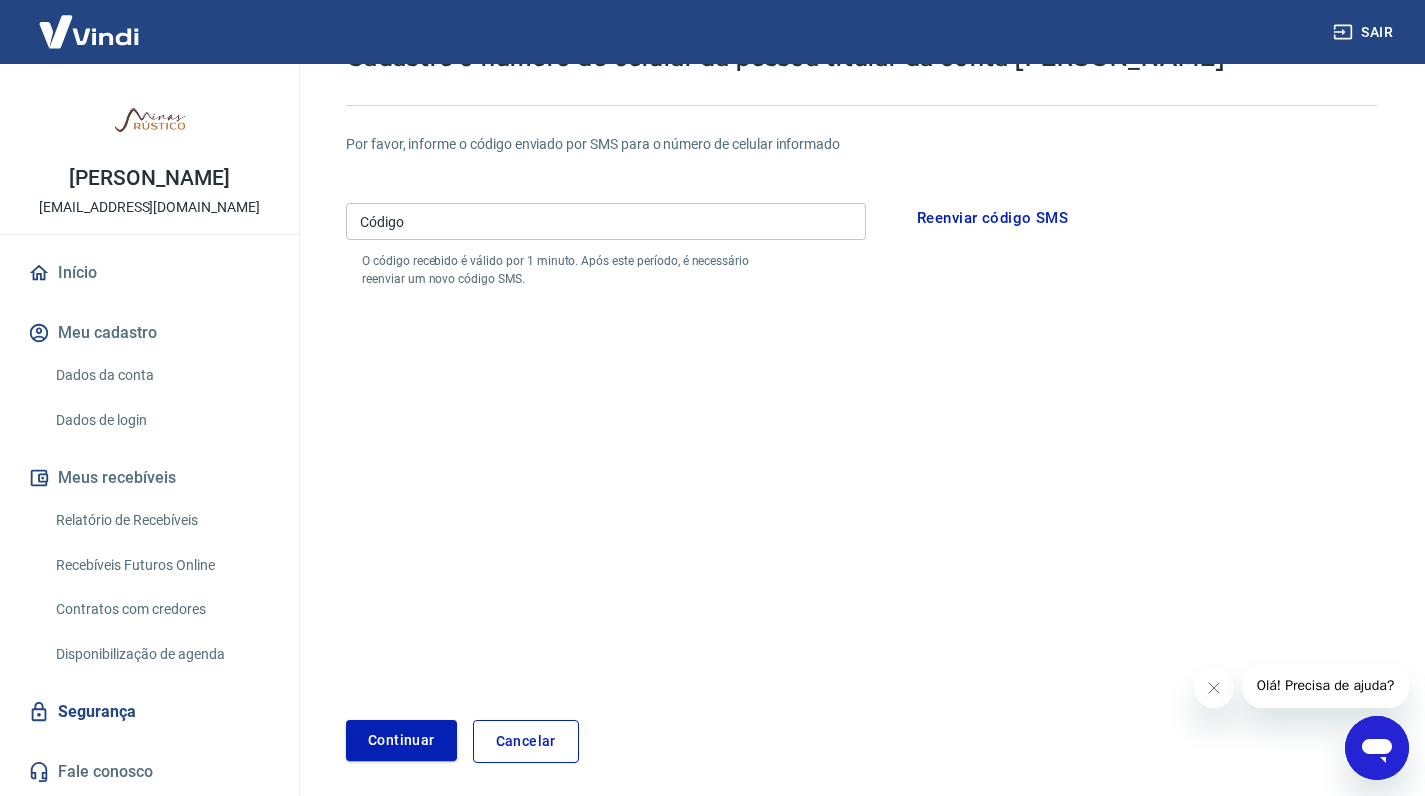 scroll, scrollTop: 134, scrollLeft: 0, axis: vertical 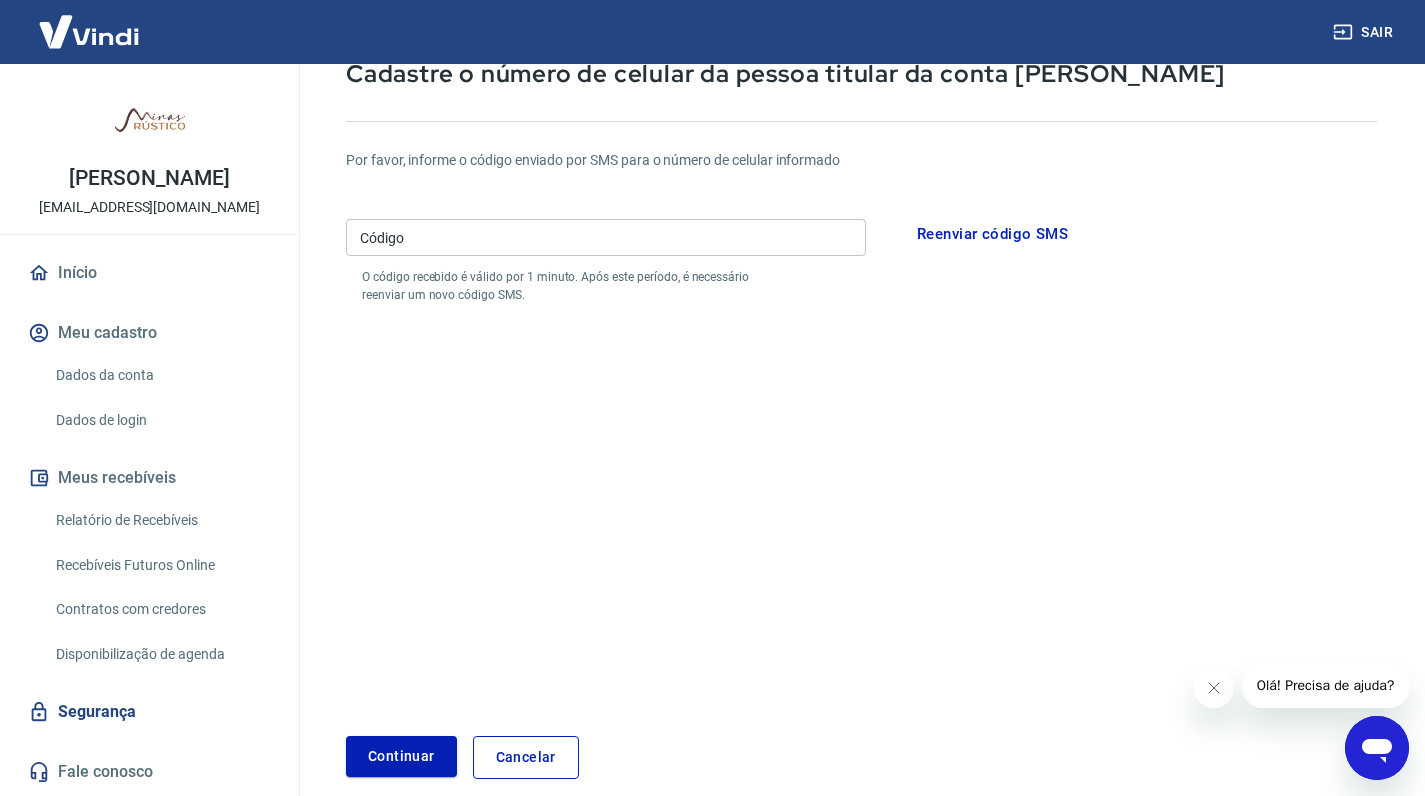 drag, startPoint x: 638, startPoint y: 199, endPoint x: 622, endPoint y: 212, distance: 20.615528 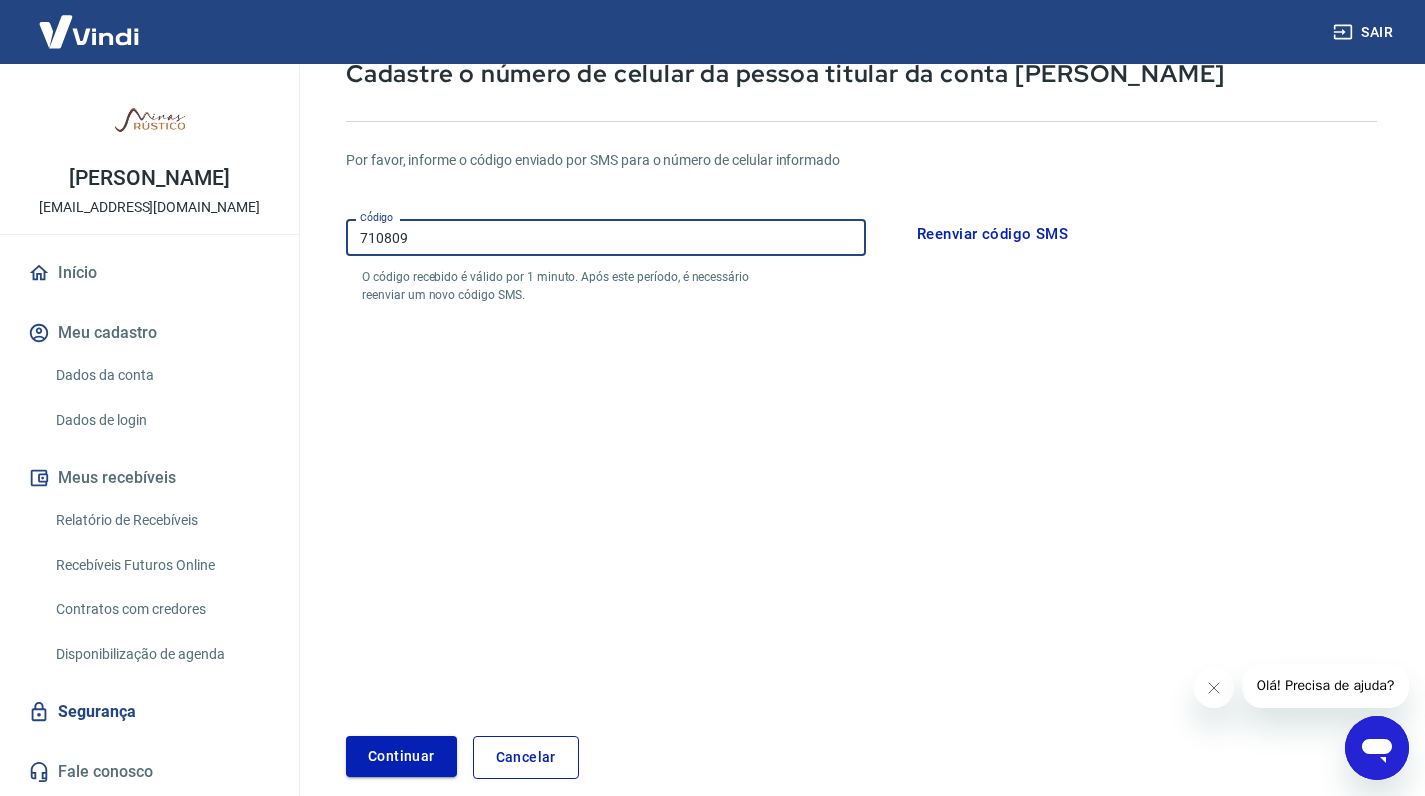 type on "710809" 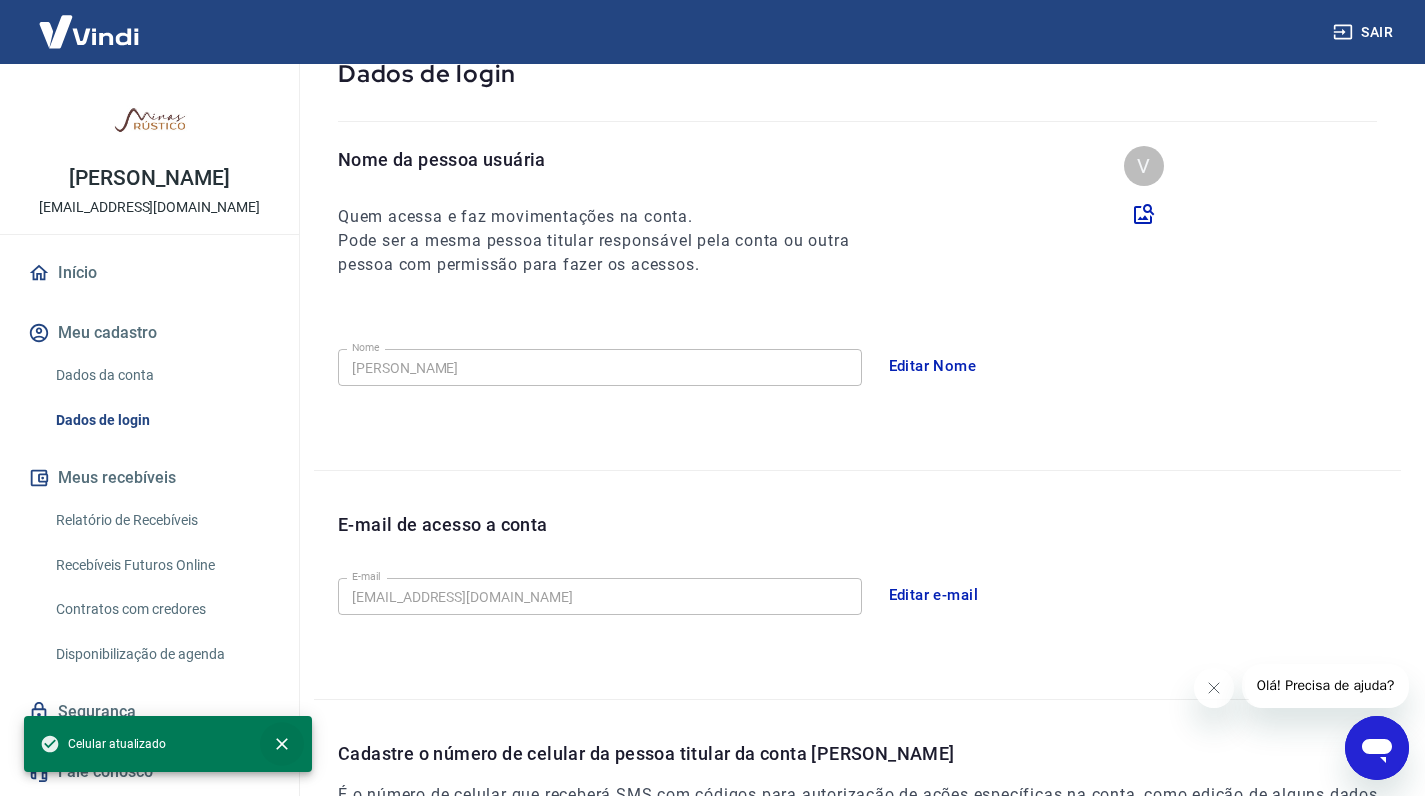 click 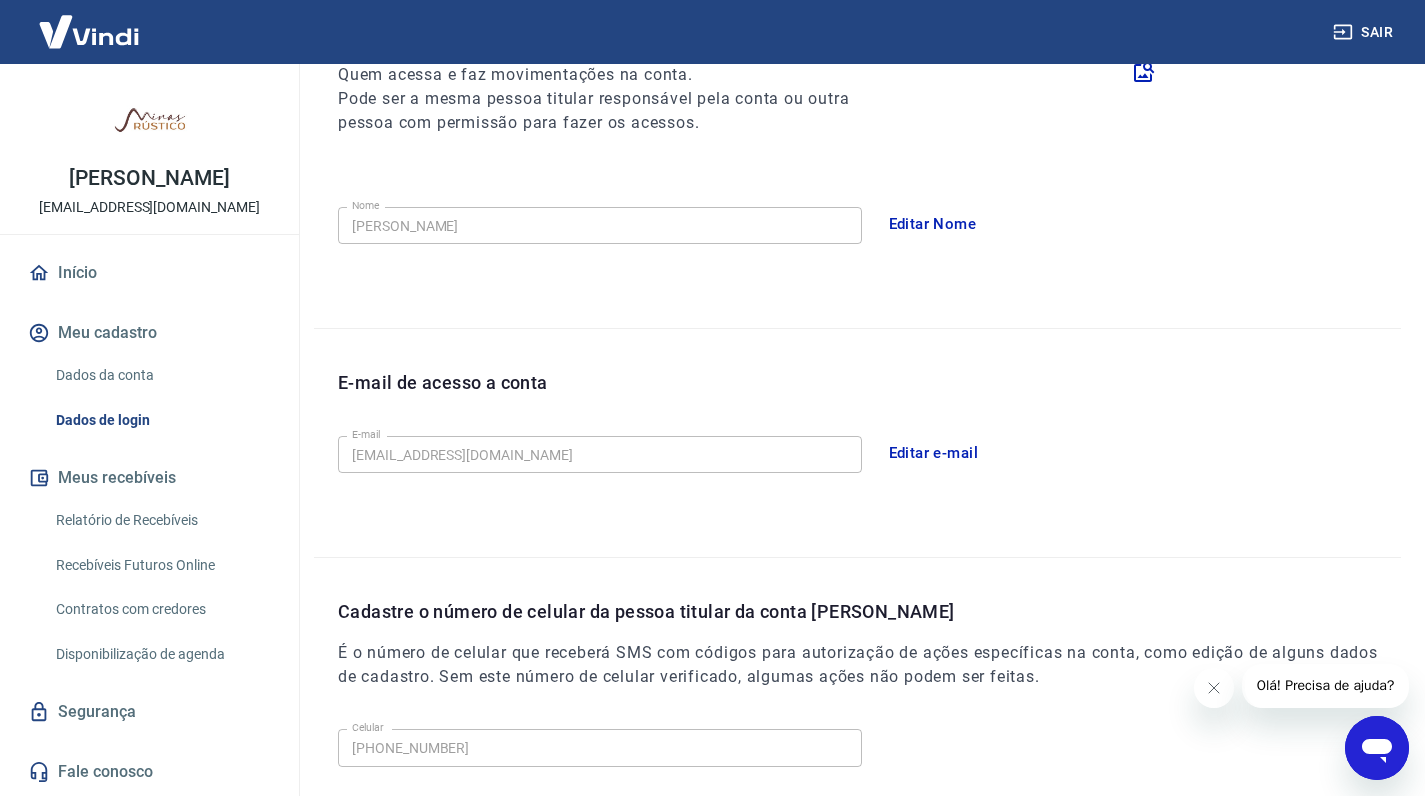 scroll, scrollTop: 69, scrollLeft: 0, axis: vertical 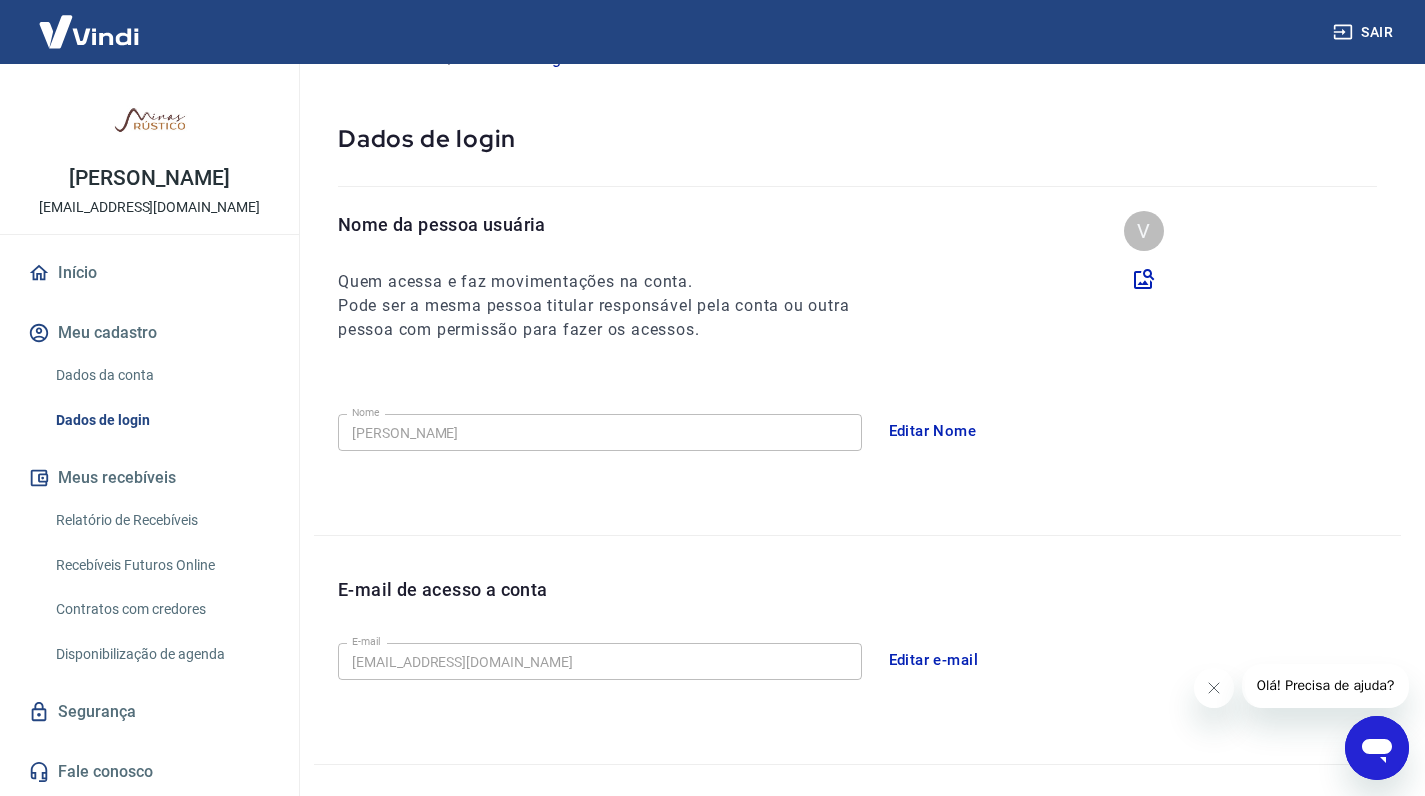 click on "Início" at bounding box center (149, 273) 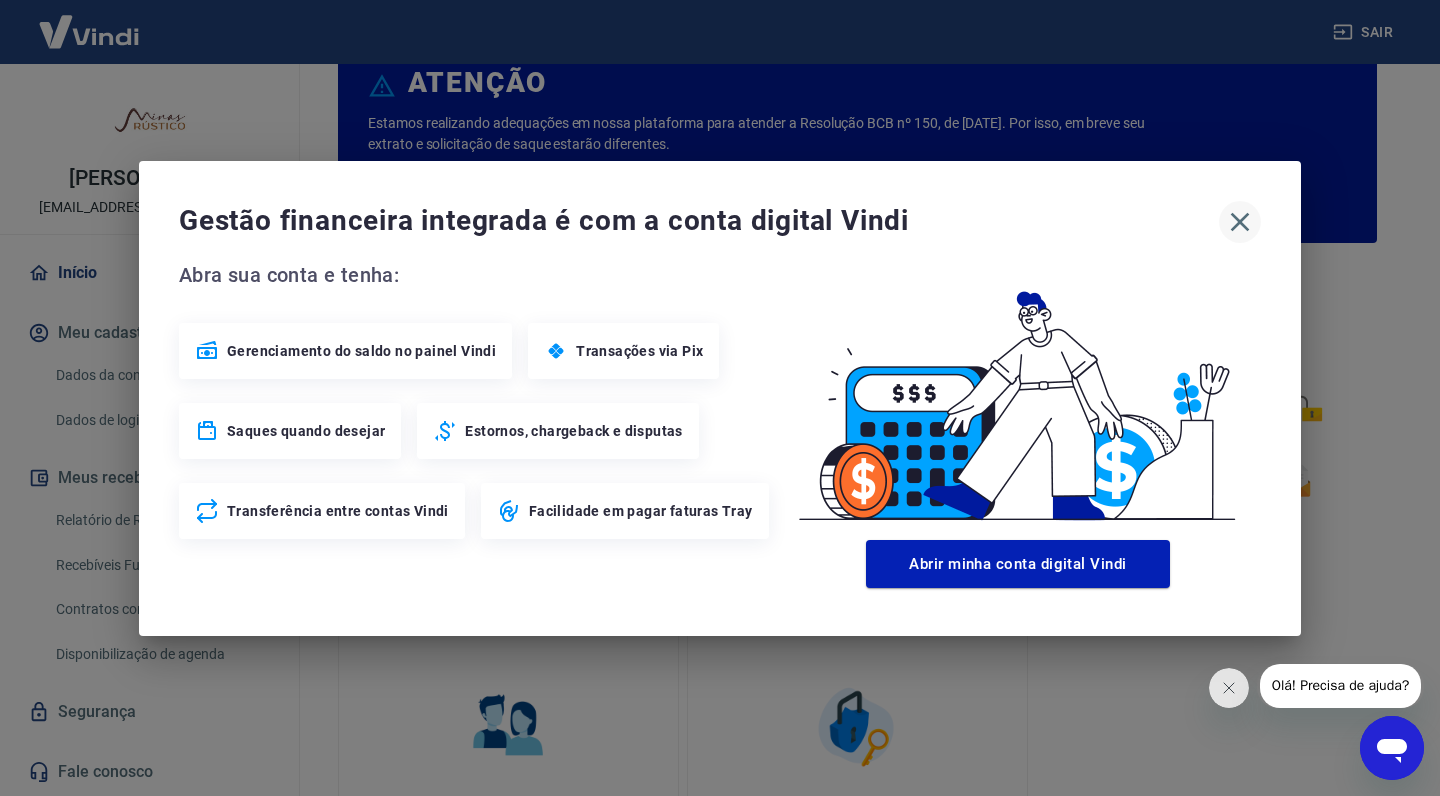 click 